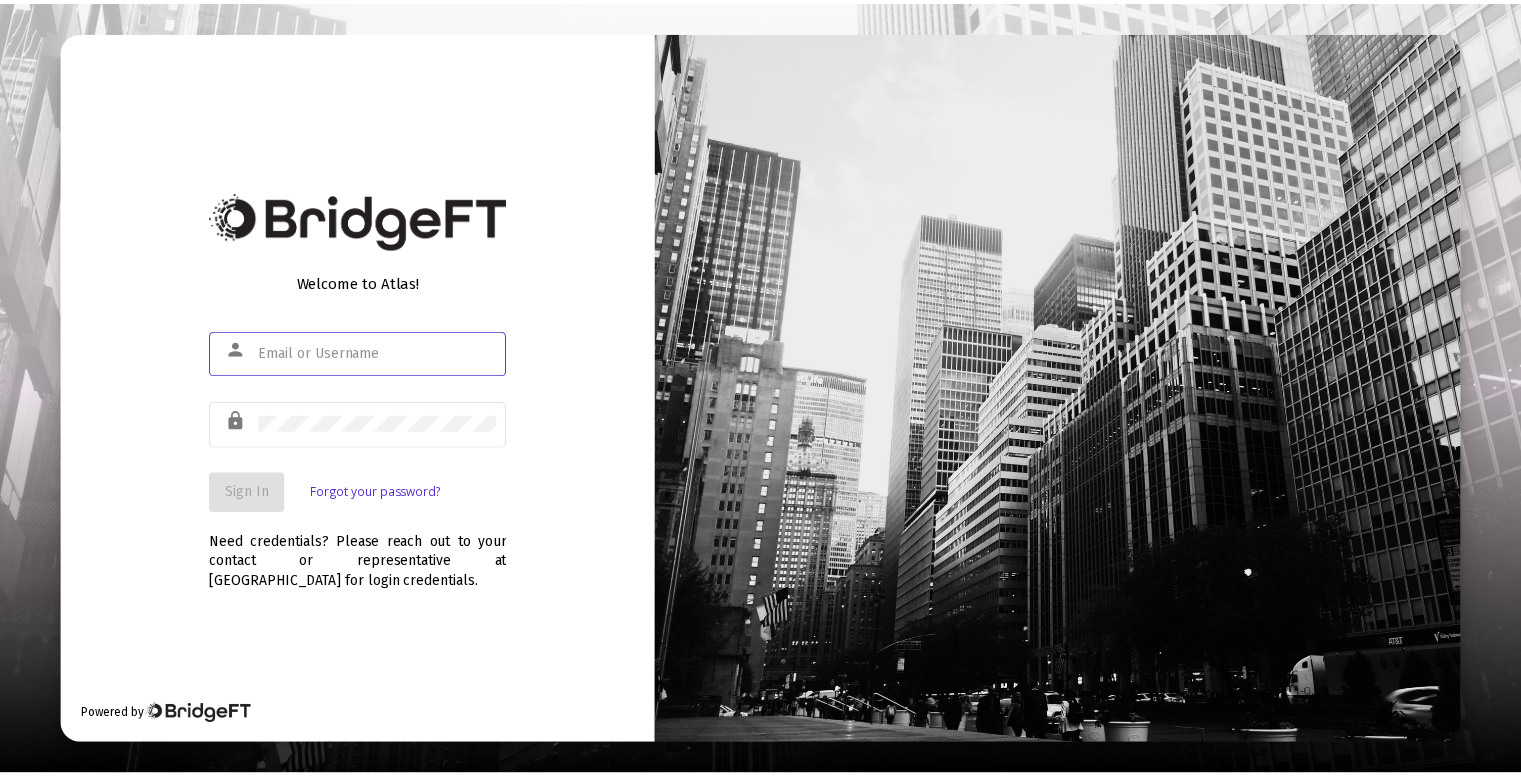 scroll, scrollTop: 0, scrollLeft: 0, axis: both 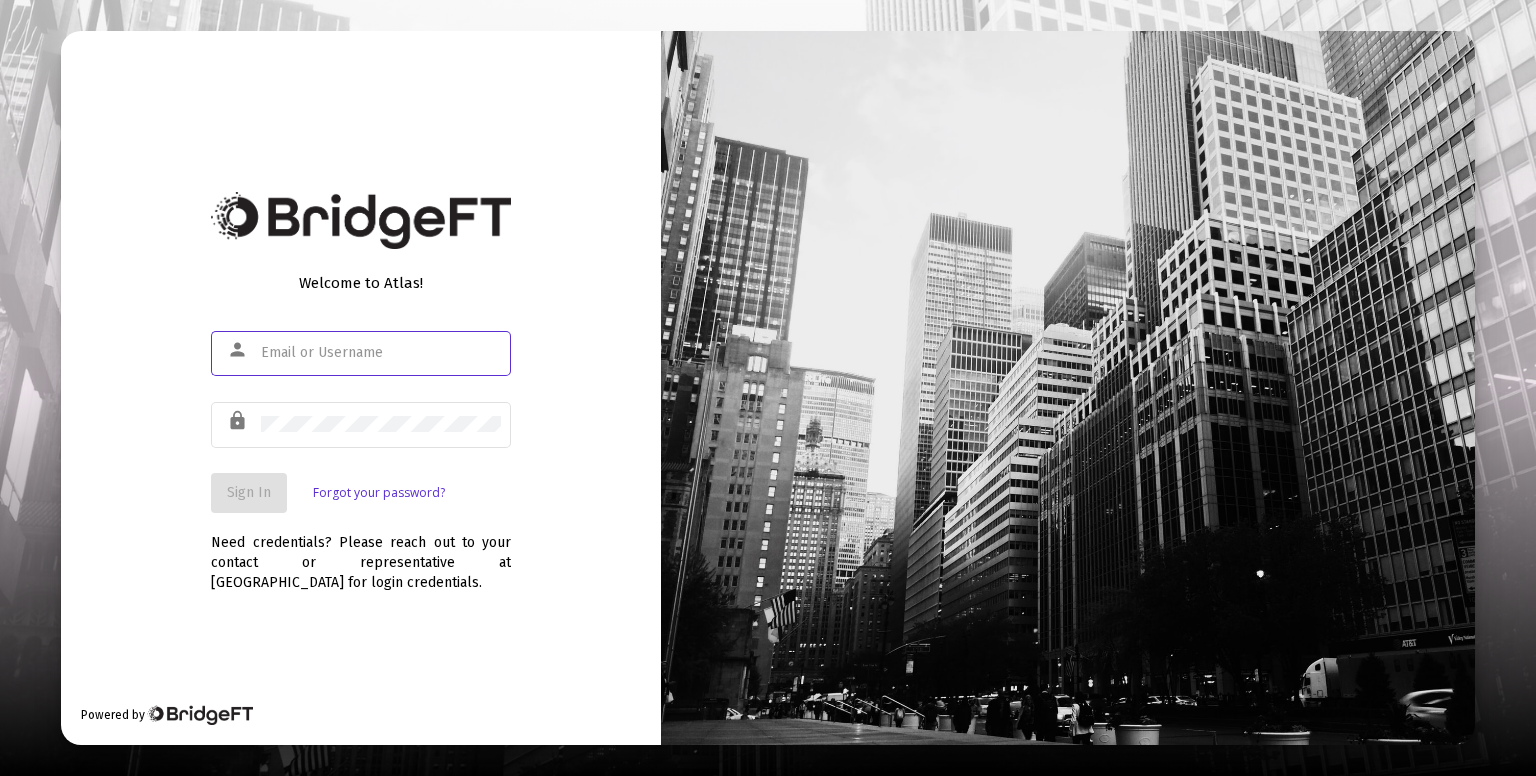 type on "[PERSON_NAME][EMAIL_ADDRESS][DOMAIN_NAME]" 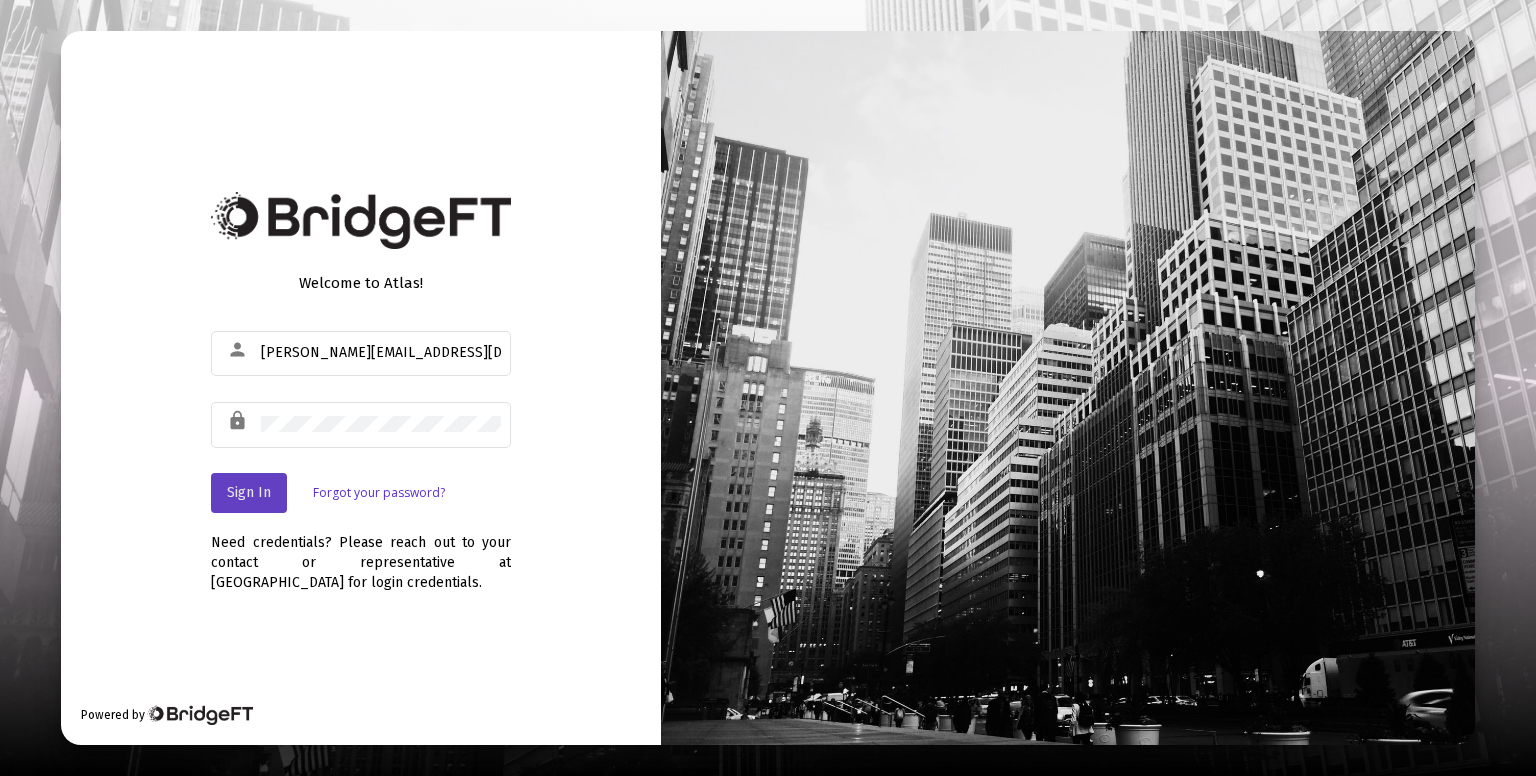 click on "Sign In" 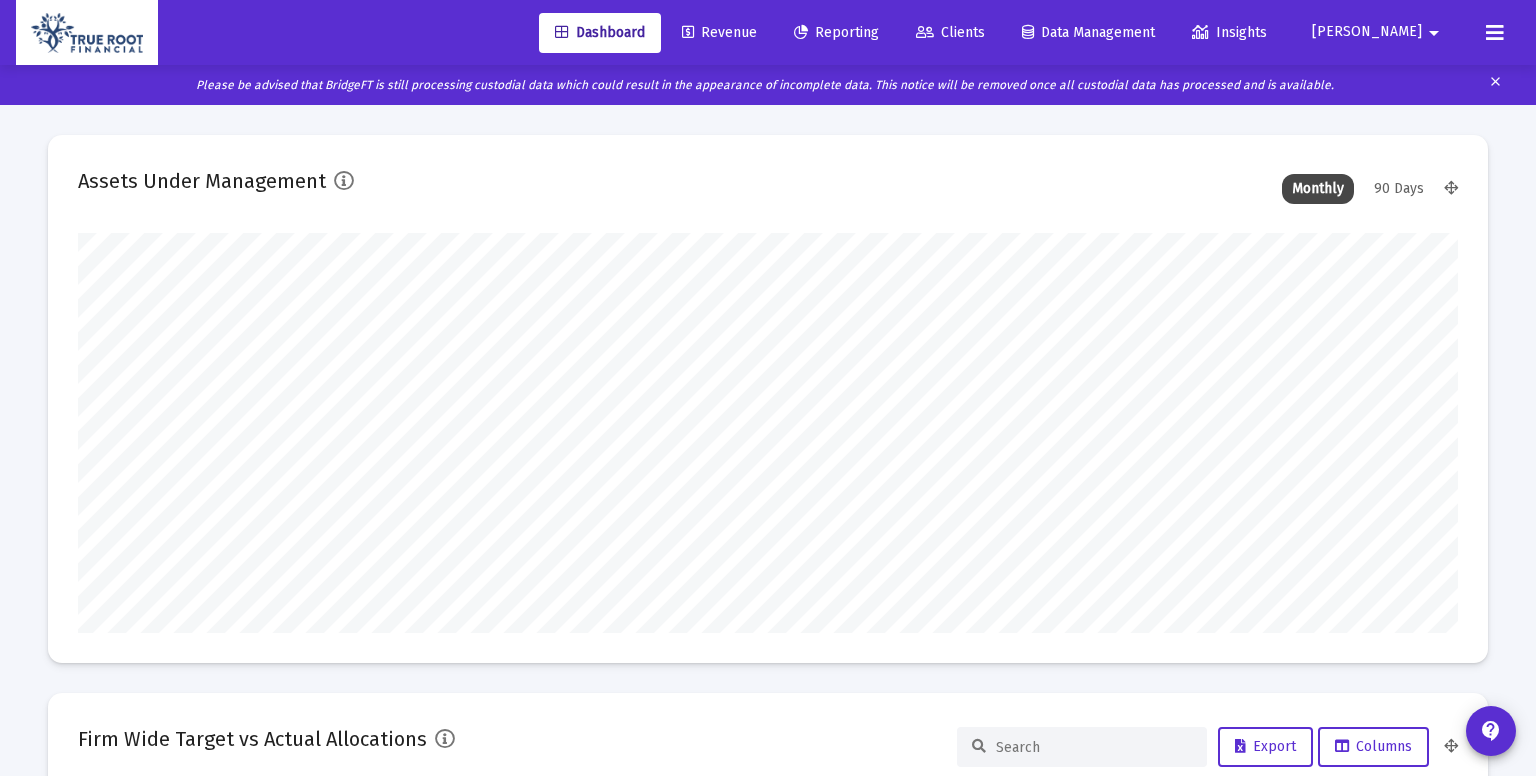 type on "[DATE]" 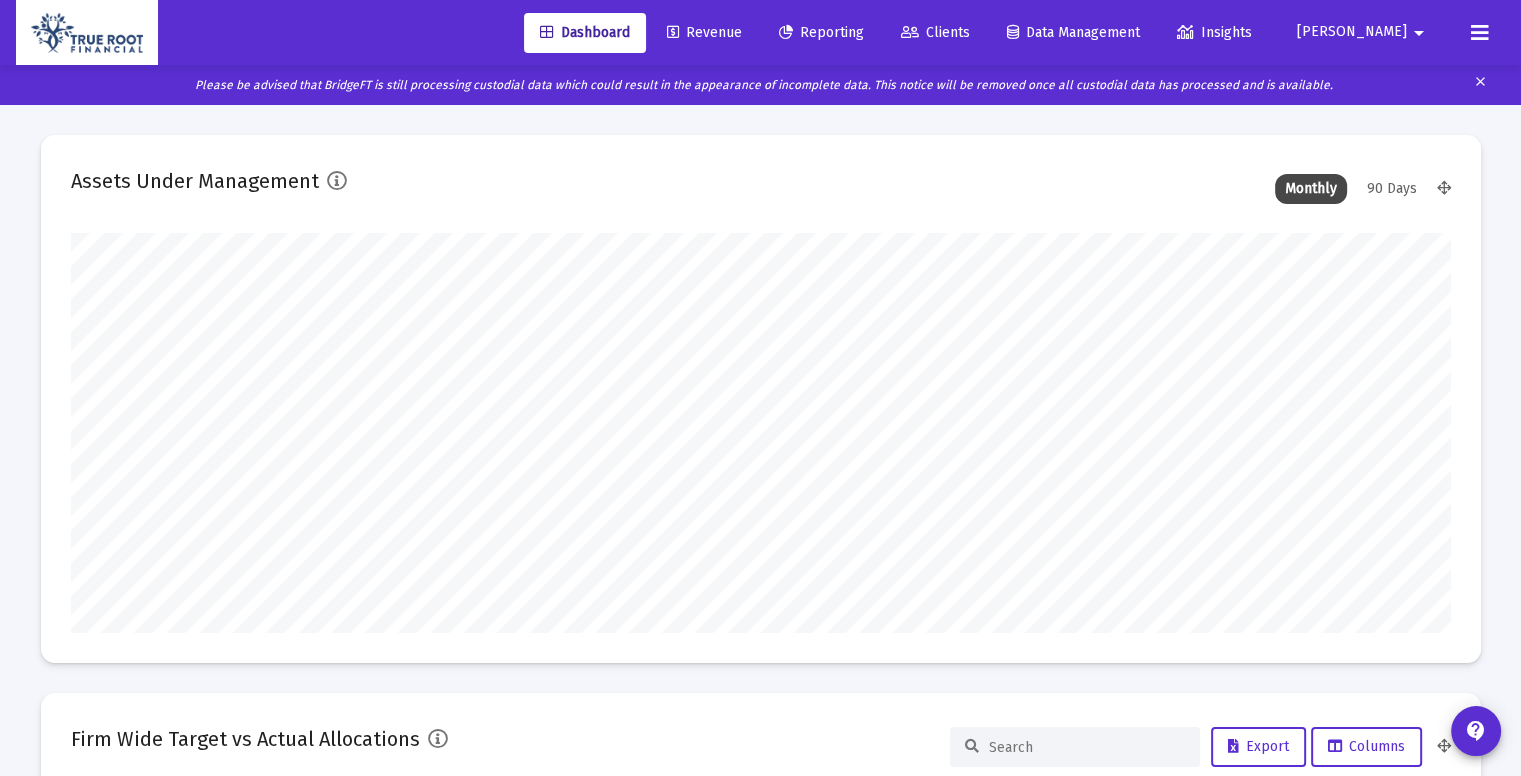 scroll, scrollTop: 999600, scrollLeft: 999355, axis: both 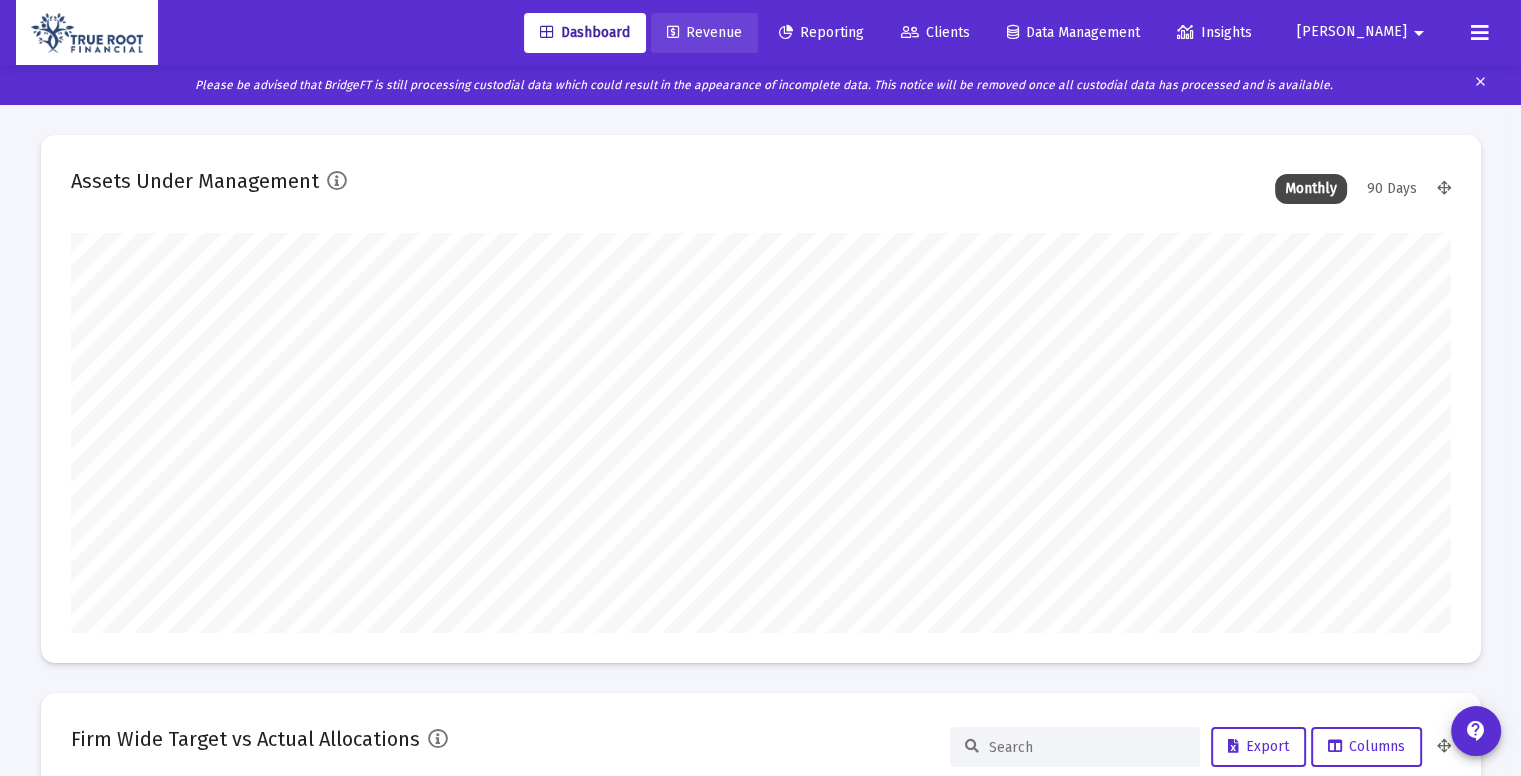 click on "Revenue" 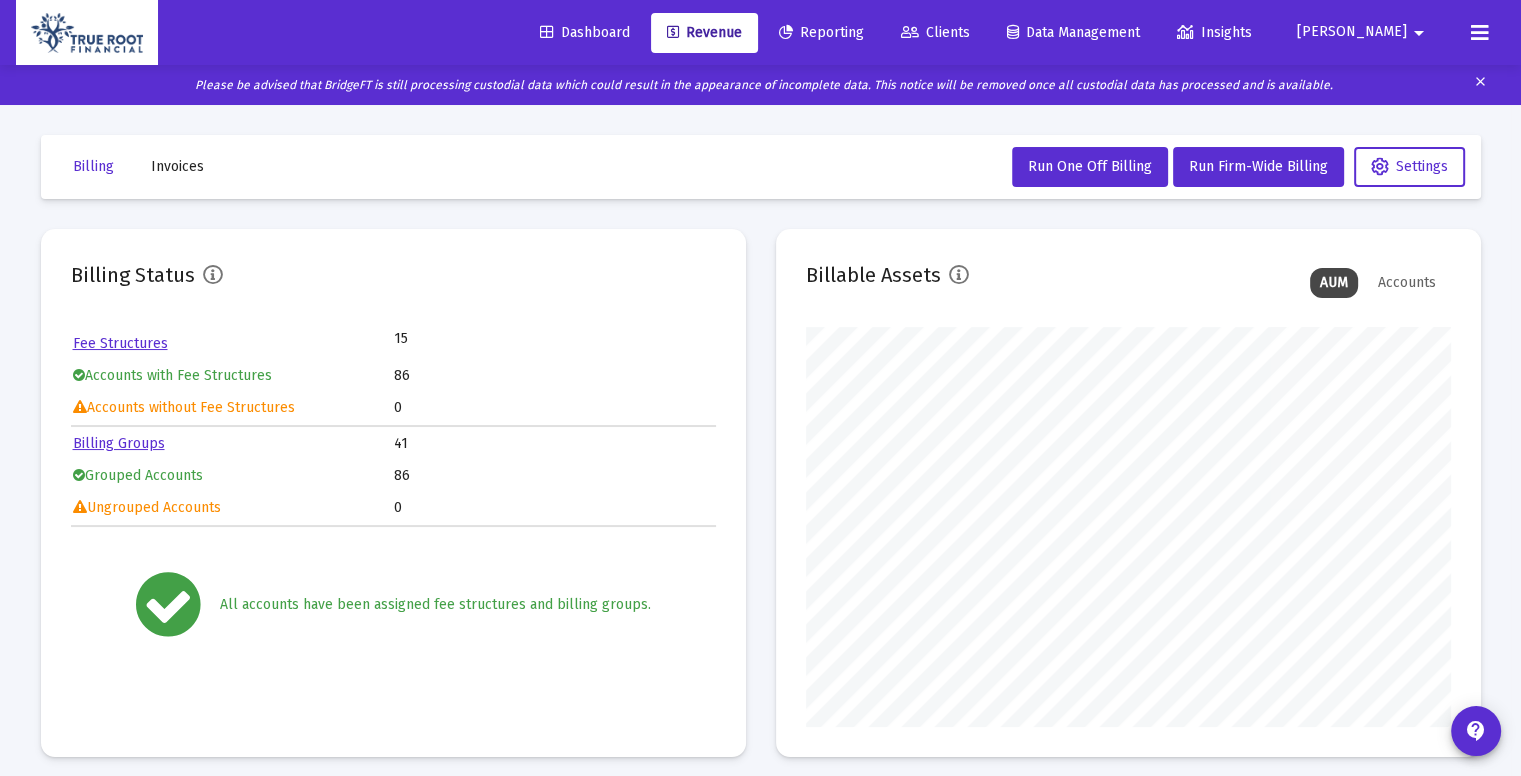 scroll, scrollTop: 999600, scrollLeft: 999355, axis: both 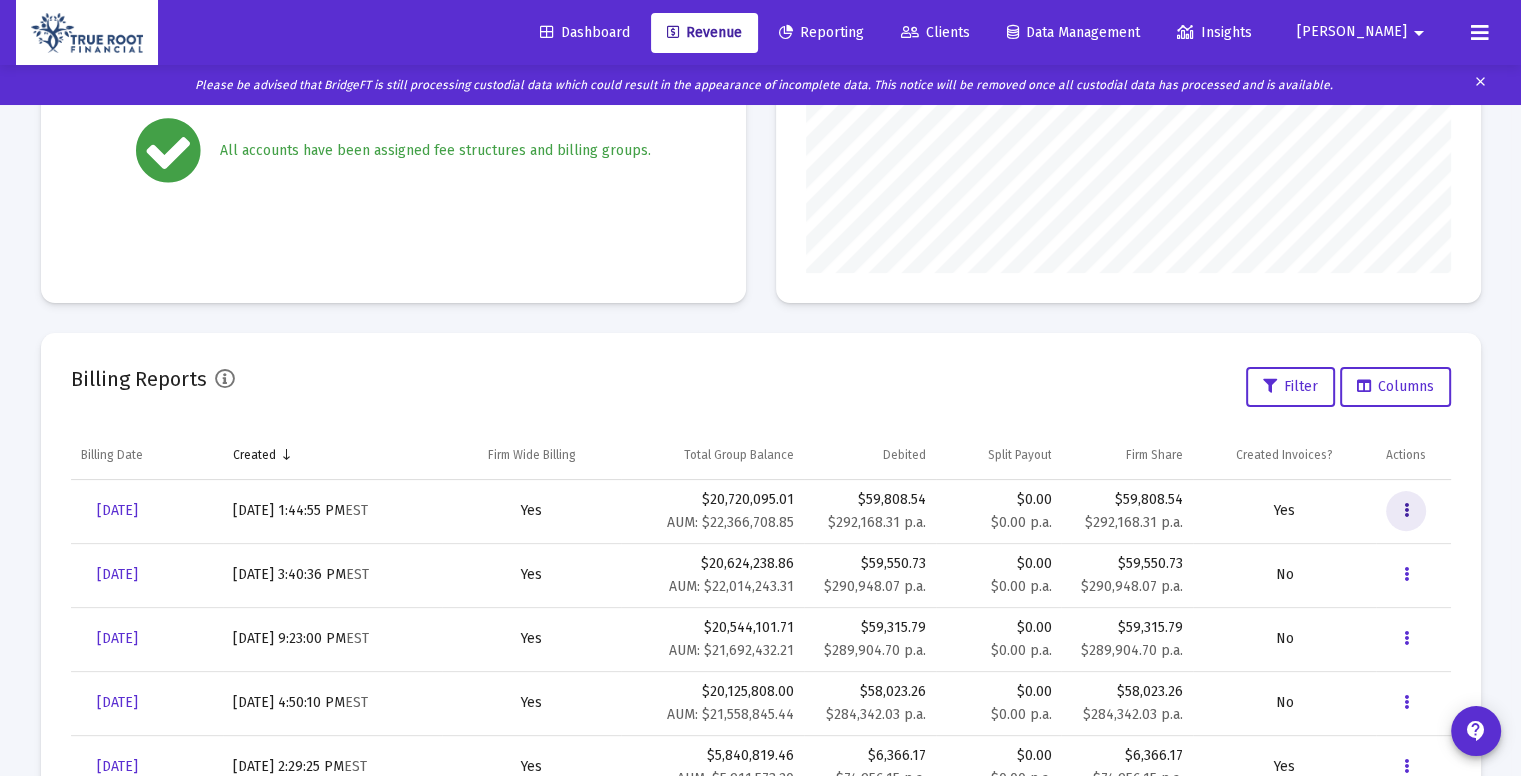 click at bounding box center (1406, 511) 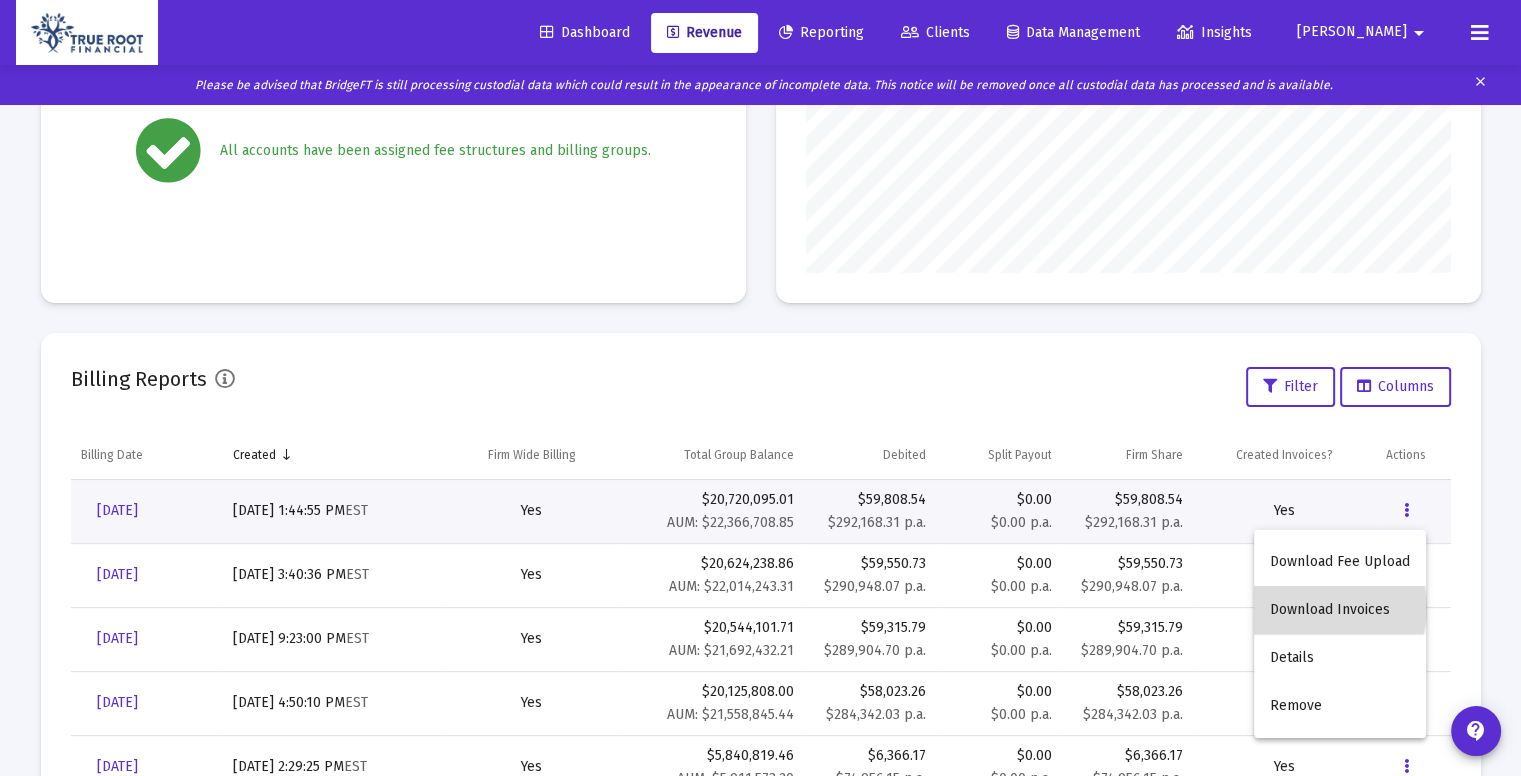 click on "Download Invoices" at bounding box center [1340, 610] 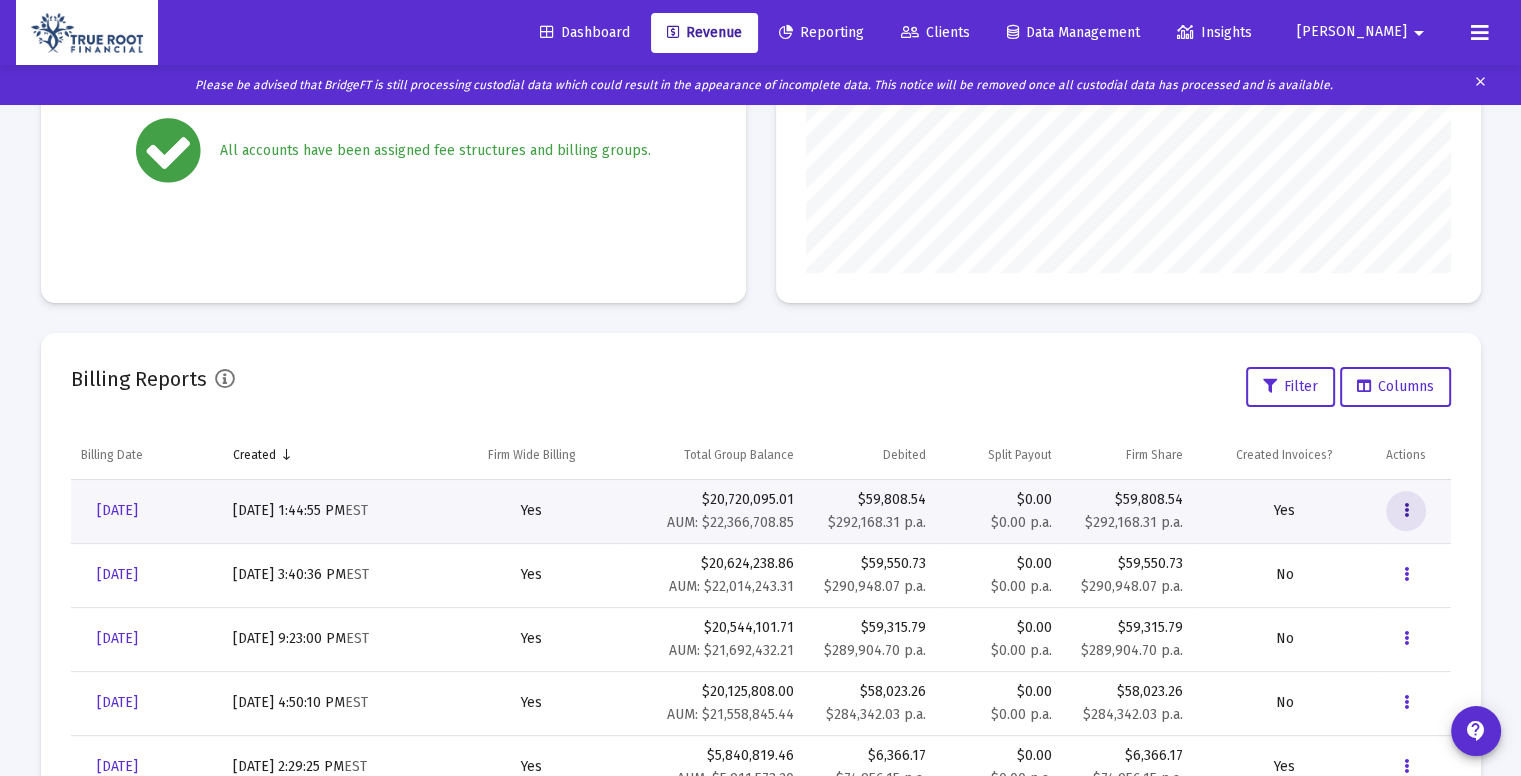 click at bounding box center [1406, 511] 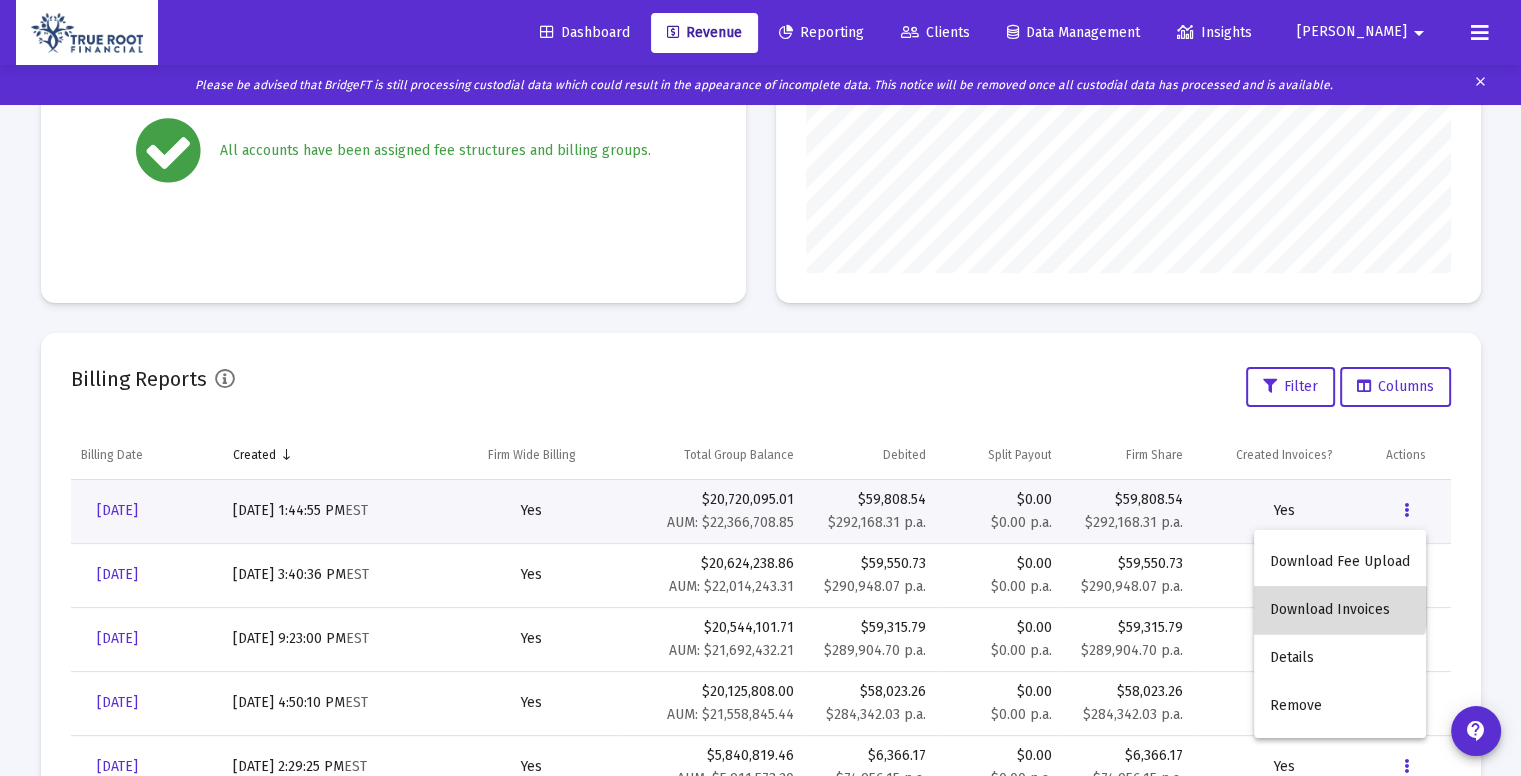 click on "Download Invoices" at bounding box center [1340, 610] 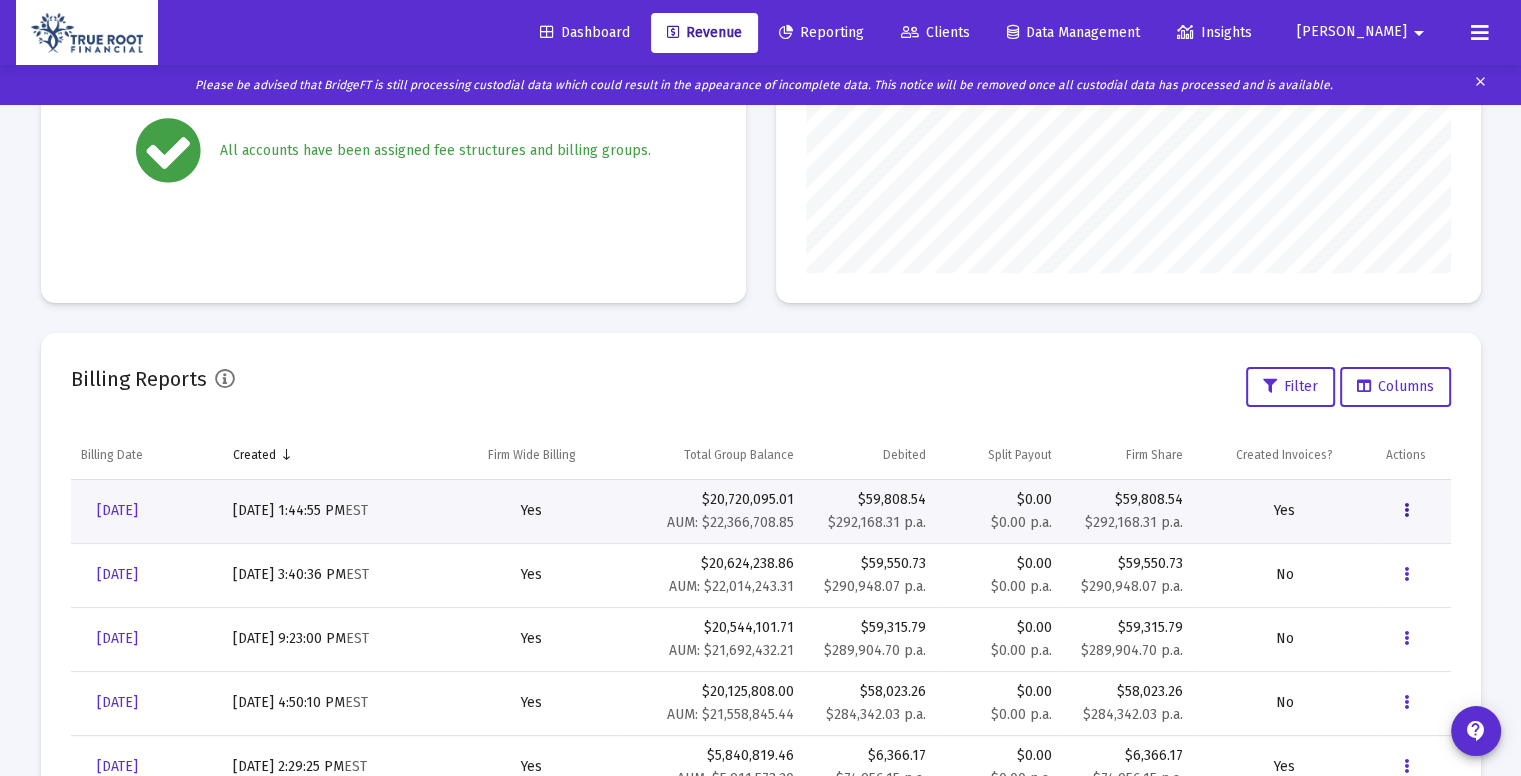 scroll, scrollTop: 0, scrollLeft: 0, axis: both 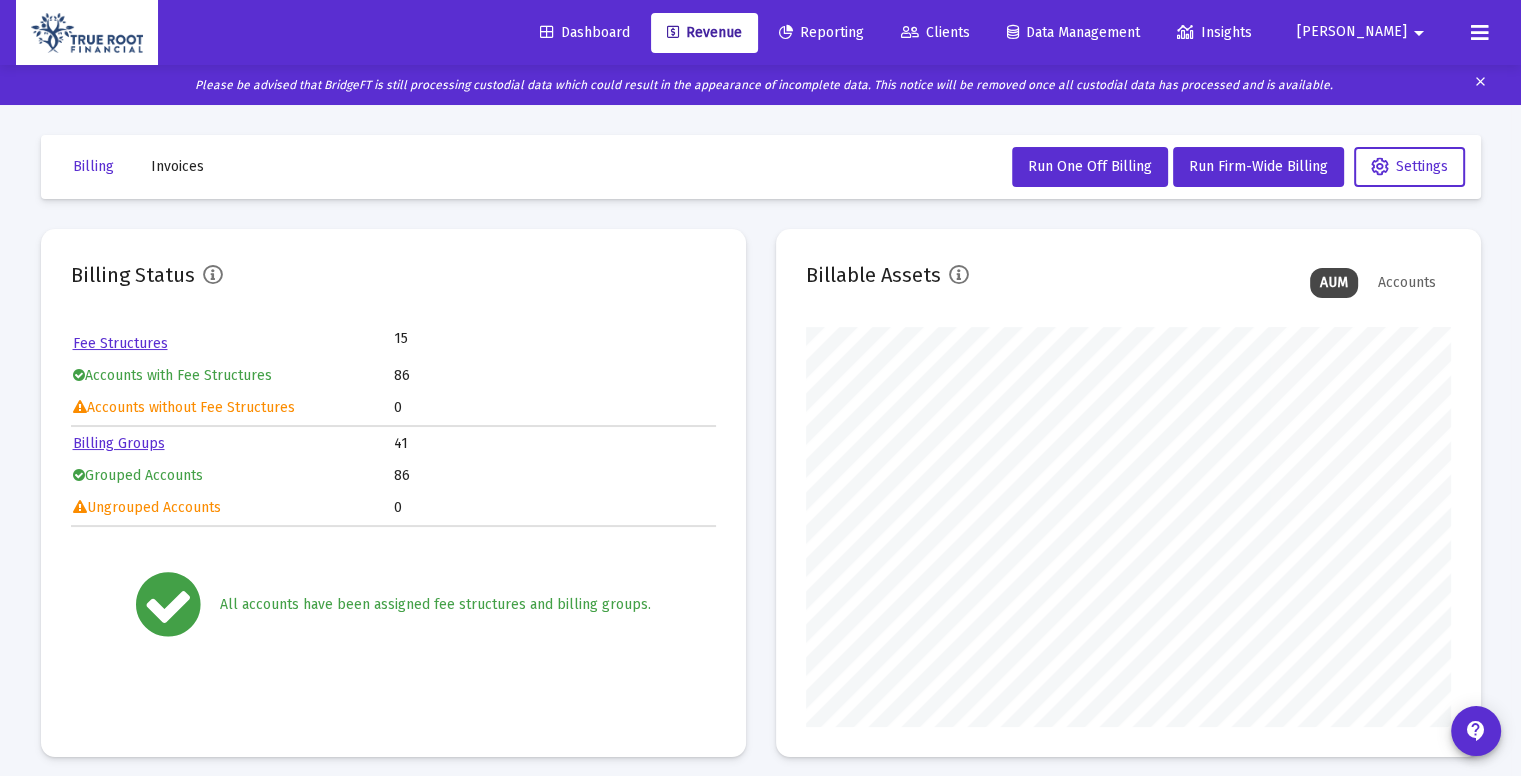 click on "Billable Assets AUM Accounts" 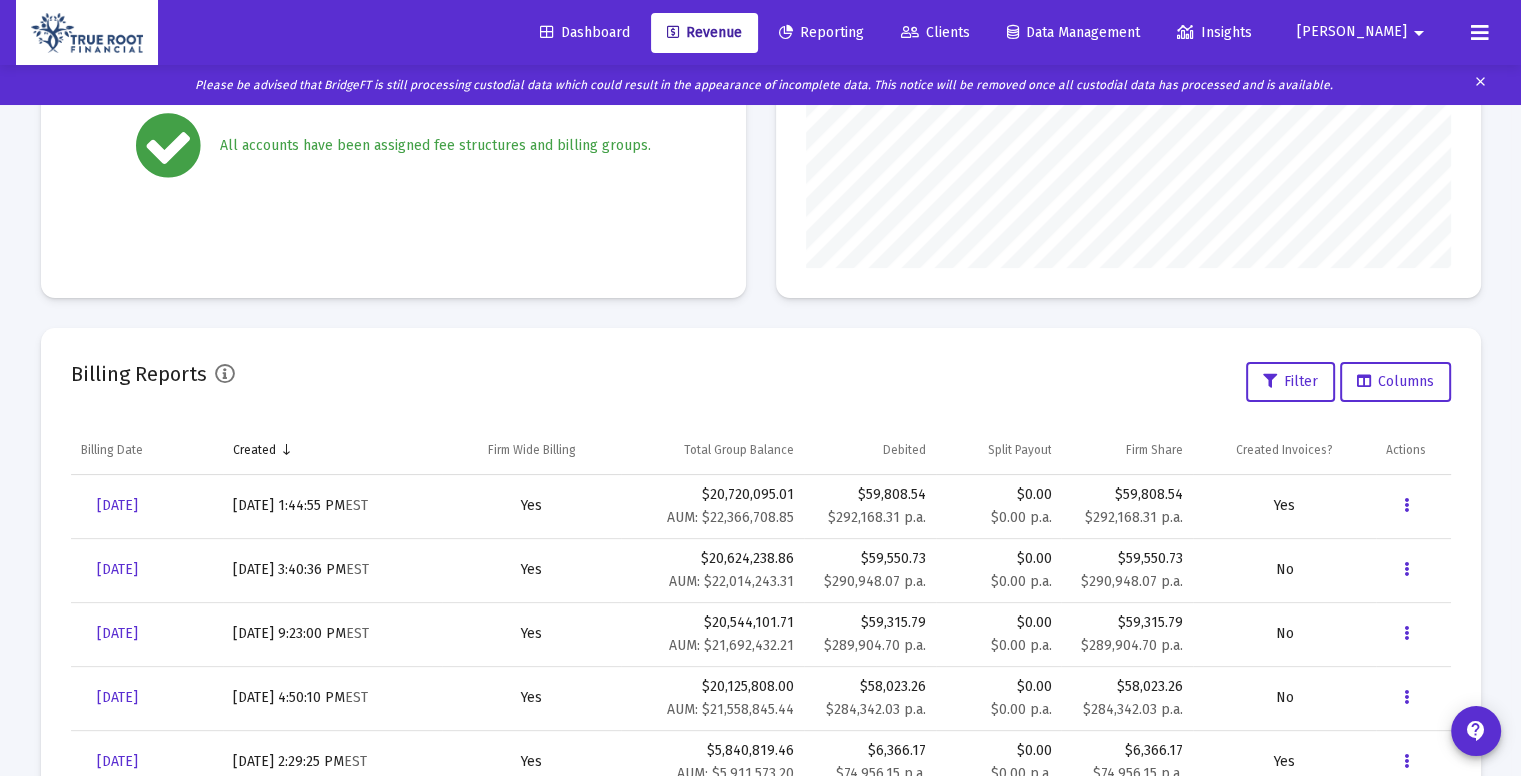 scroll, scrollTop: 458, scrollLeft: 0, axis: vertical 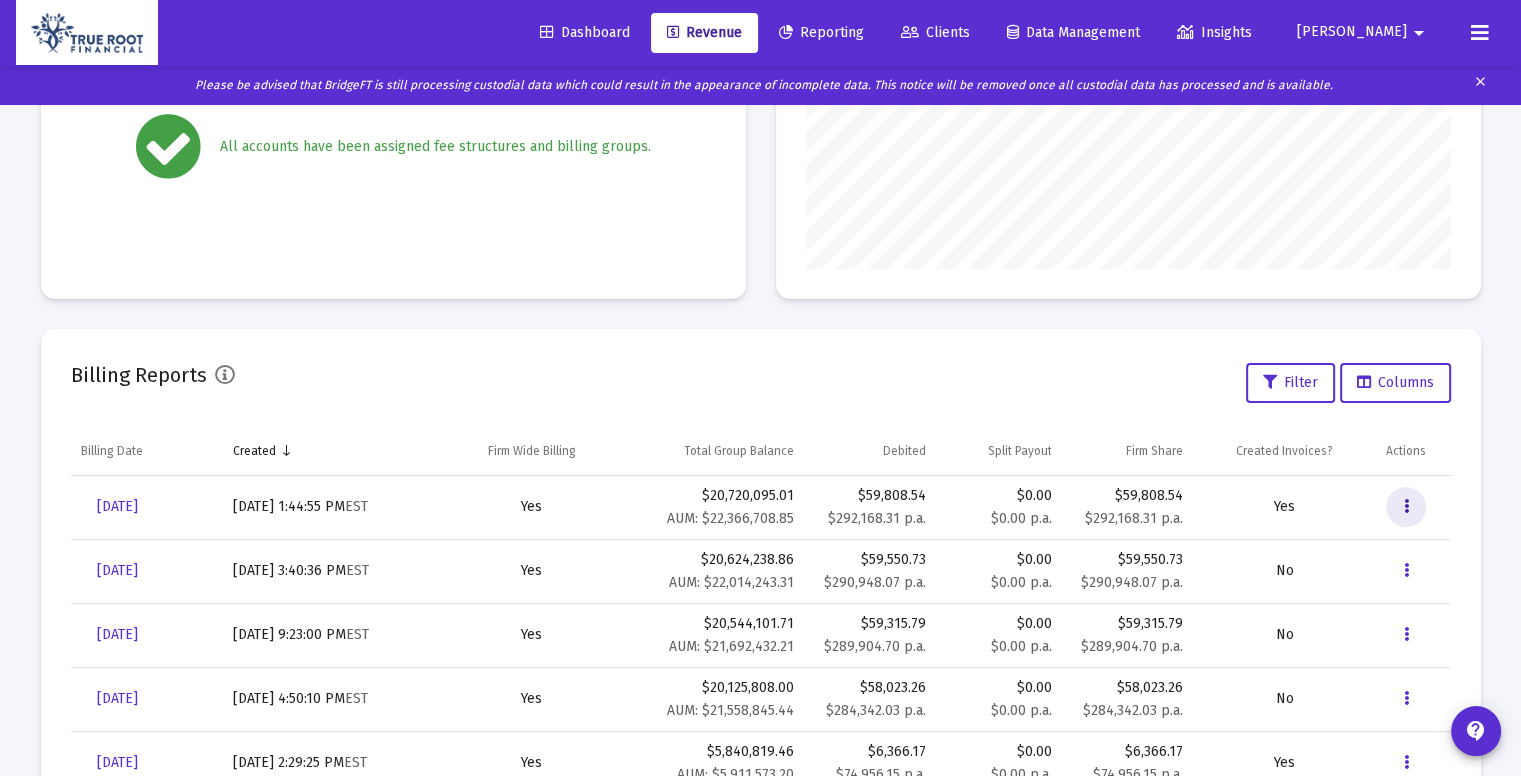 click at bounding box center [1406, 507] 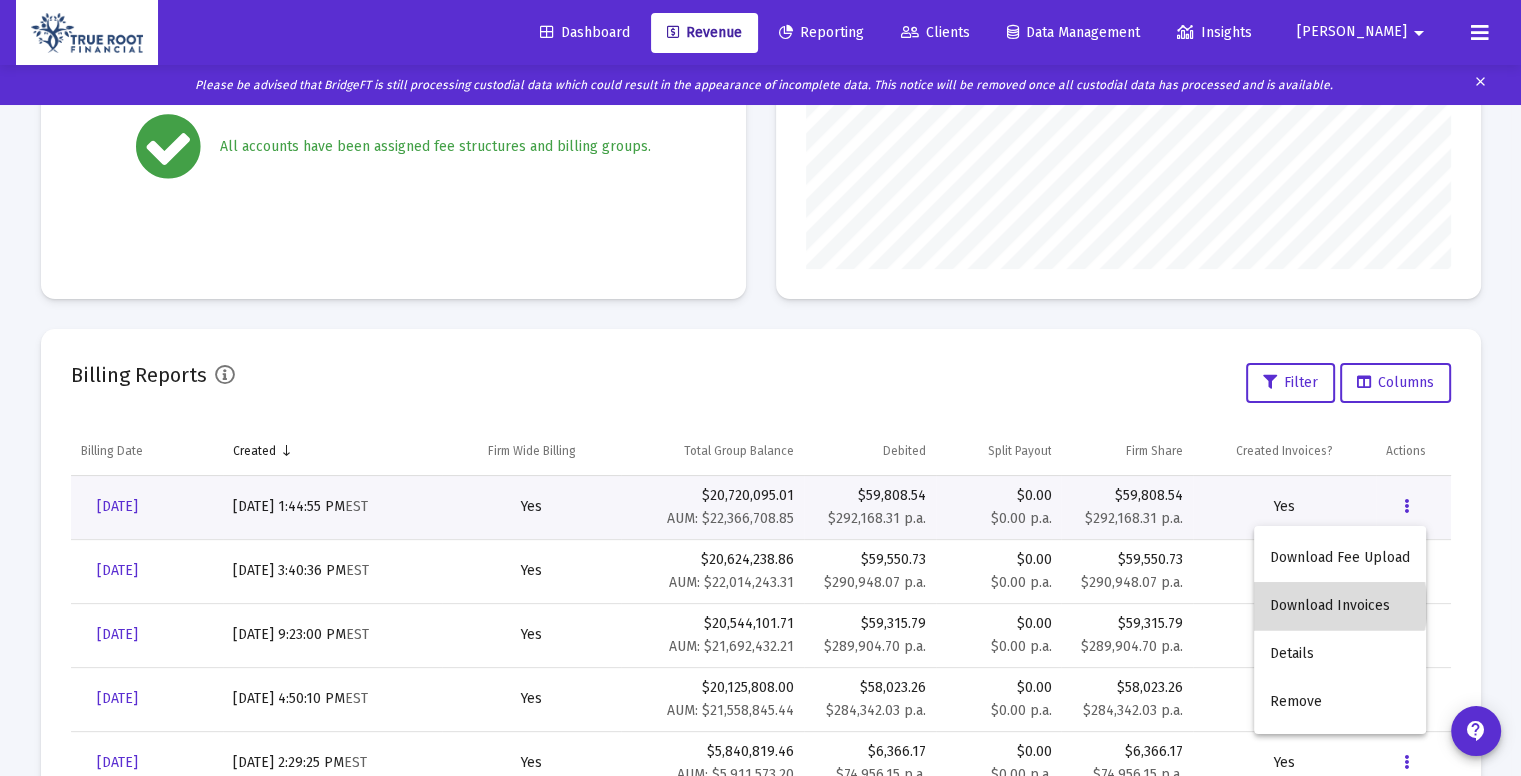 click on "Download Invoices" at bounding box center [1340, 606] 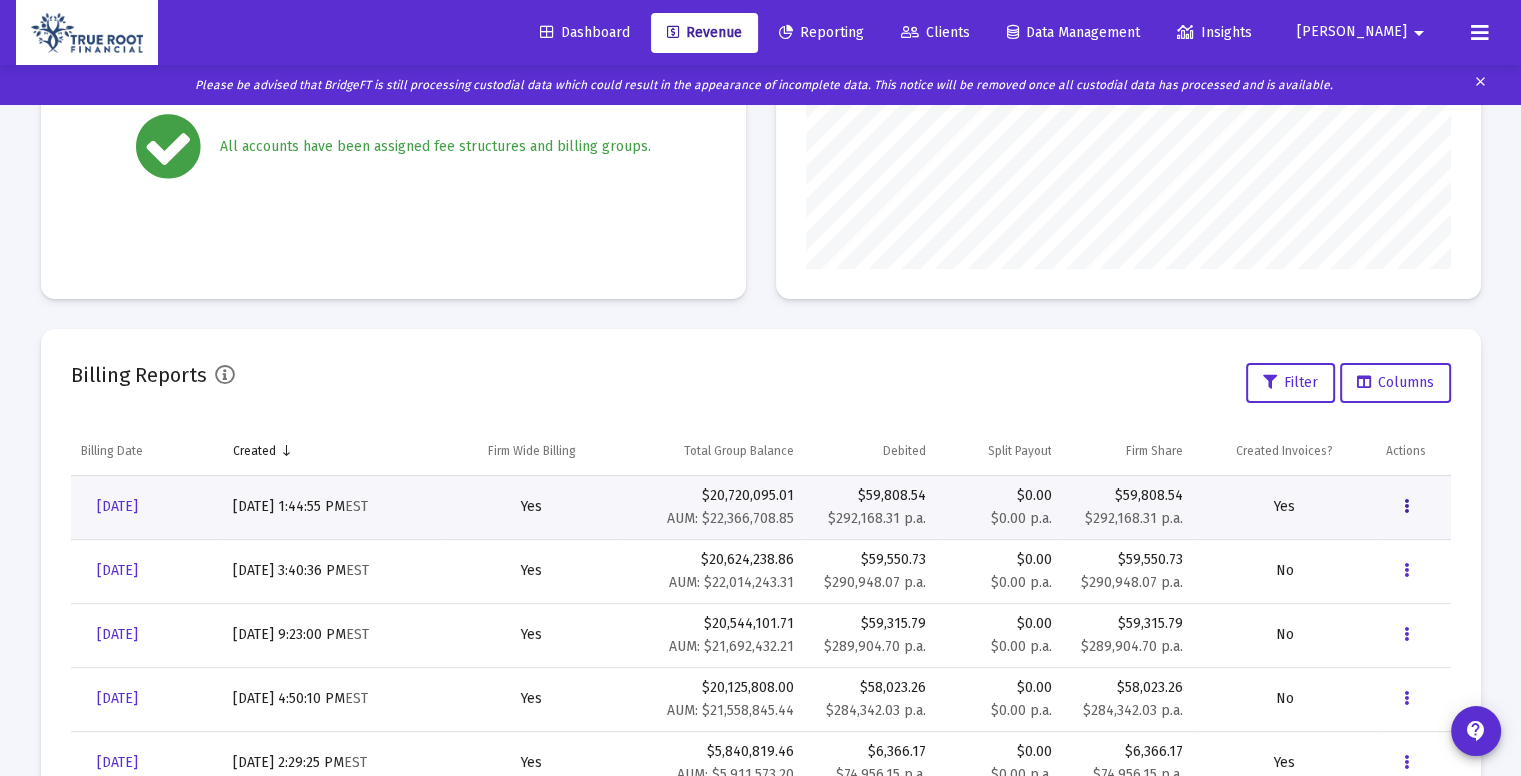 scroll, scrollTop: 0, scrollLeft: 0, axis: both 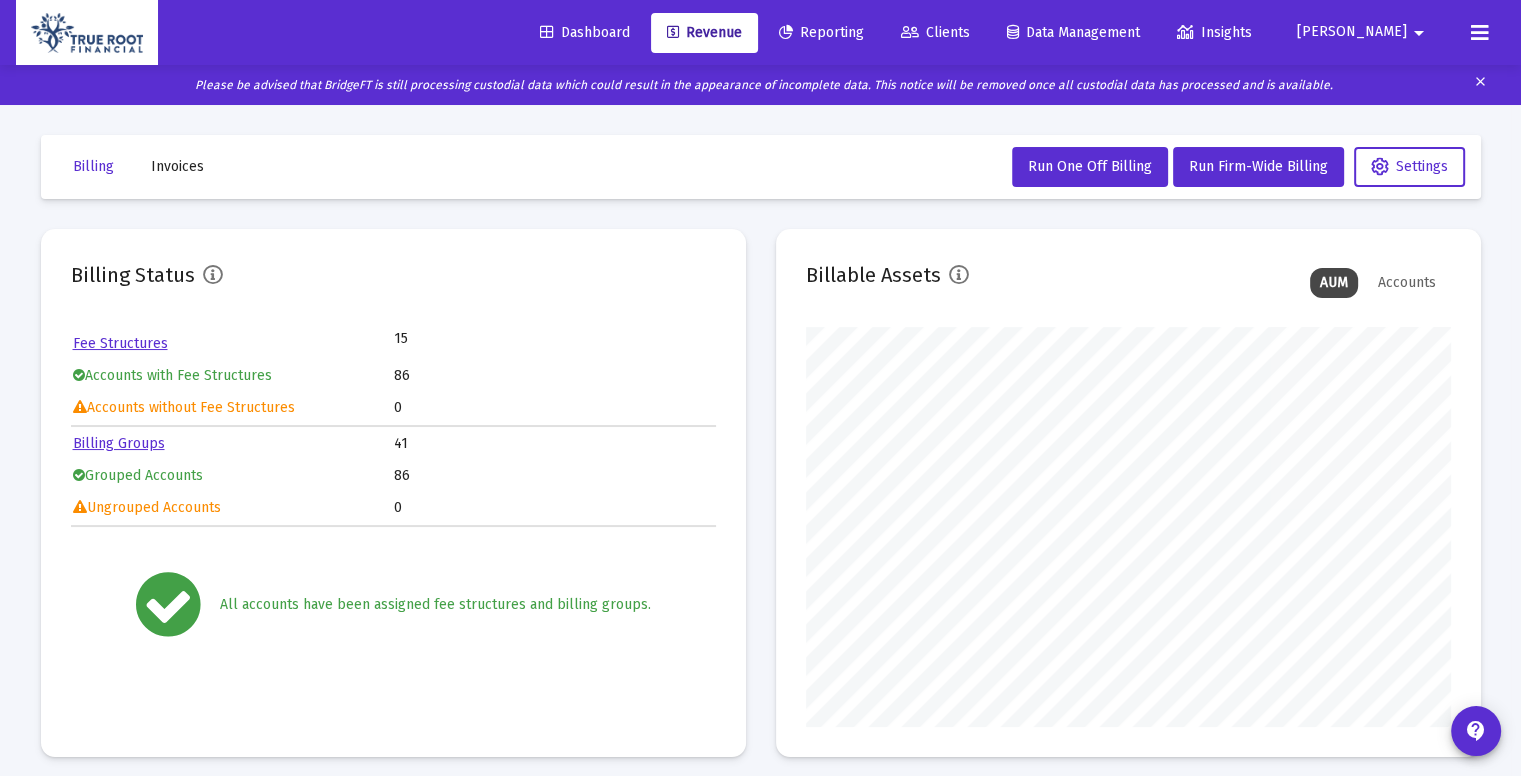 type 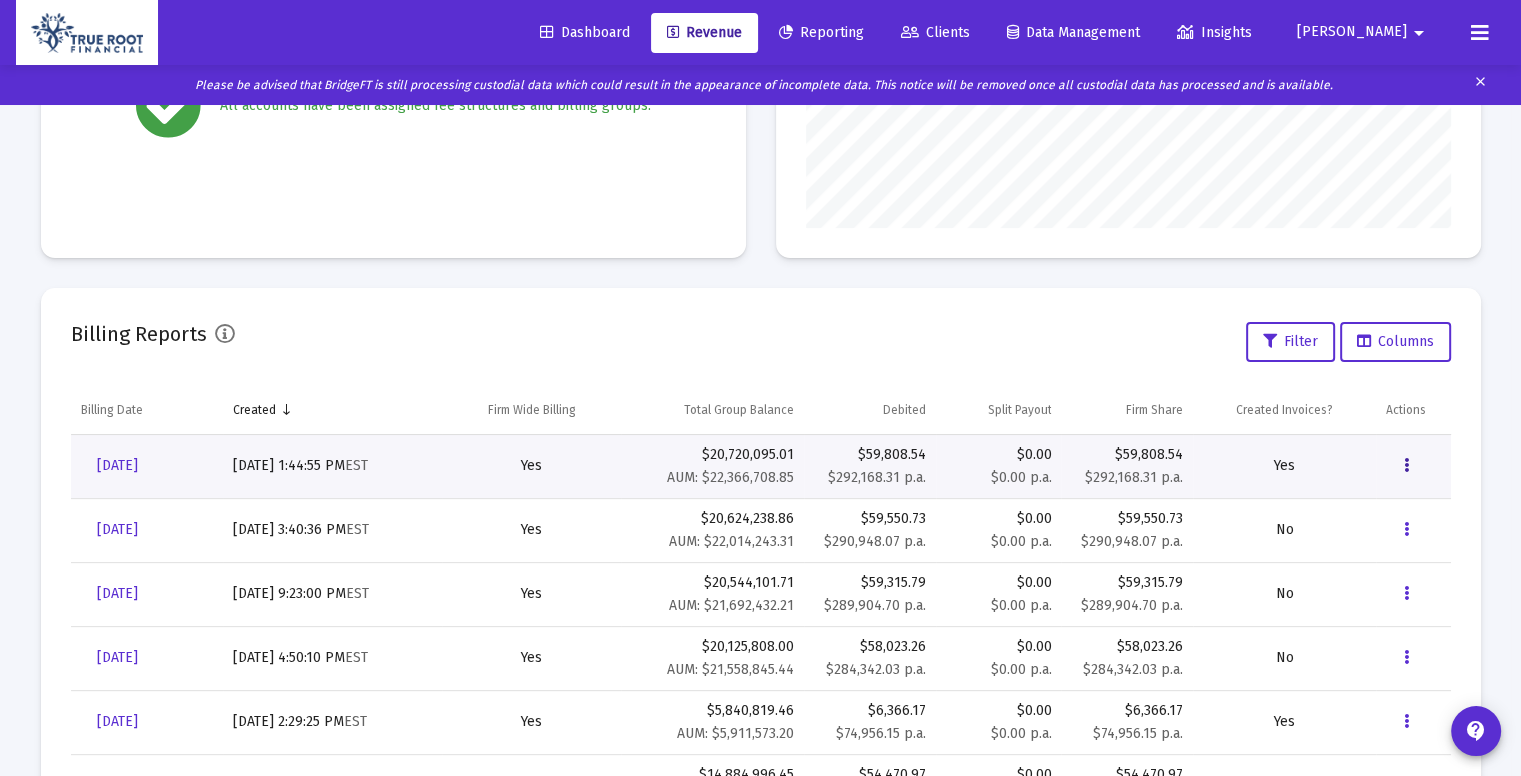 scroll, scrollTop: 506, scrollLeft: 0, axis: vertical 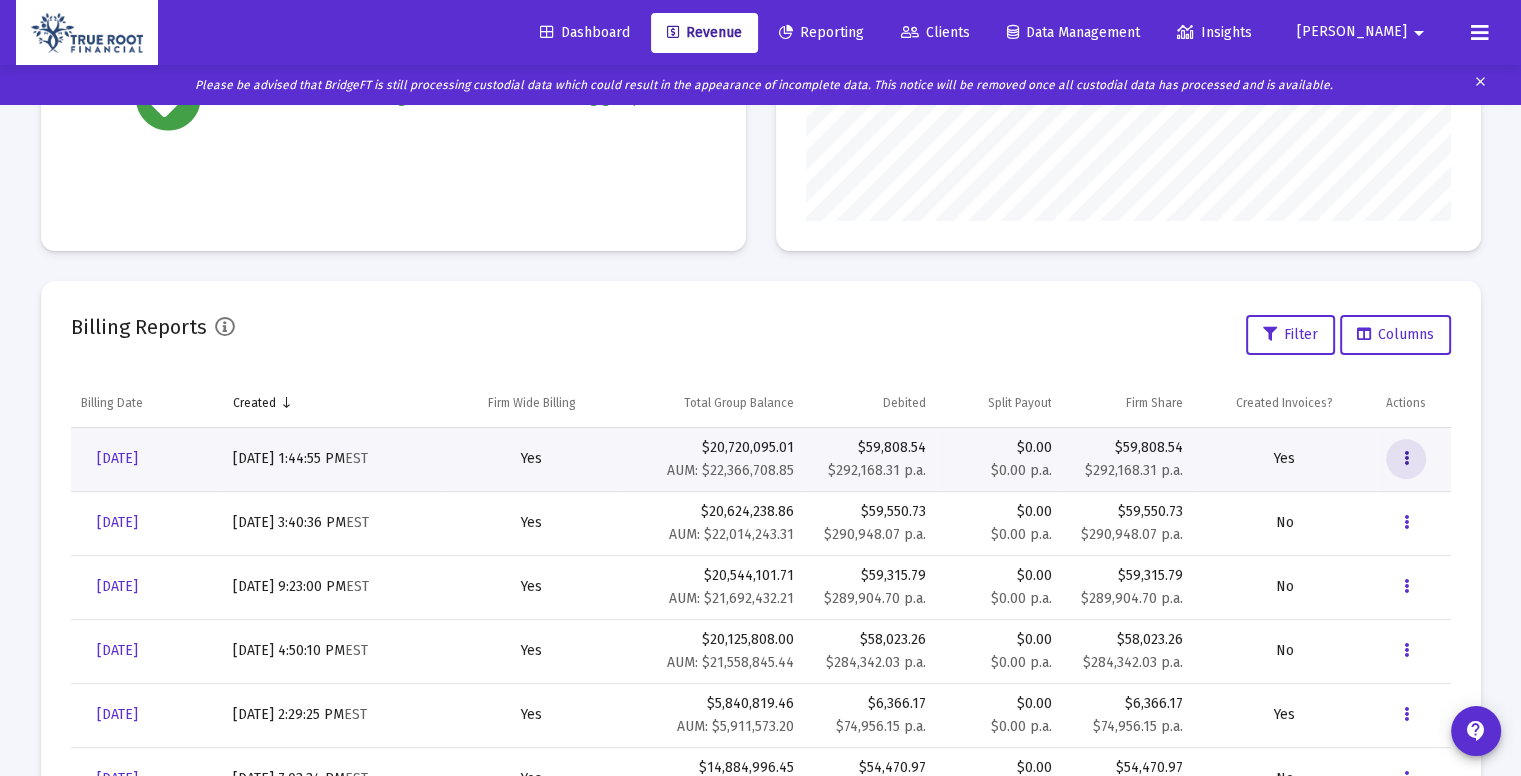 click at bounding box center [1406, 459] 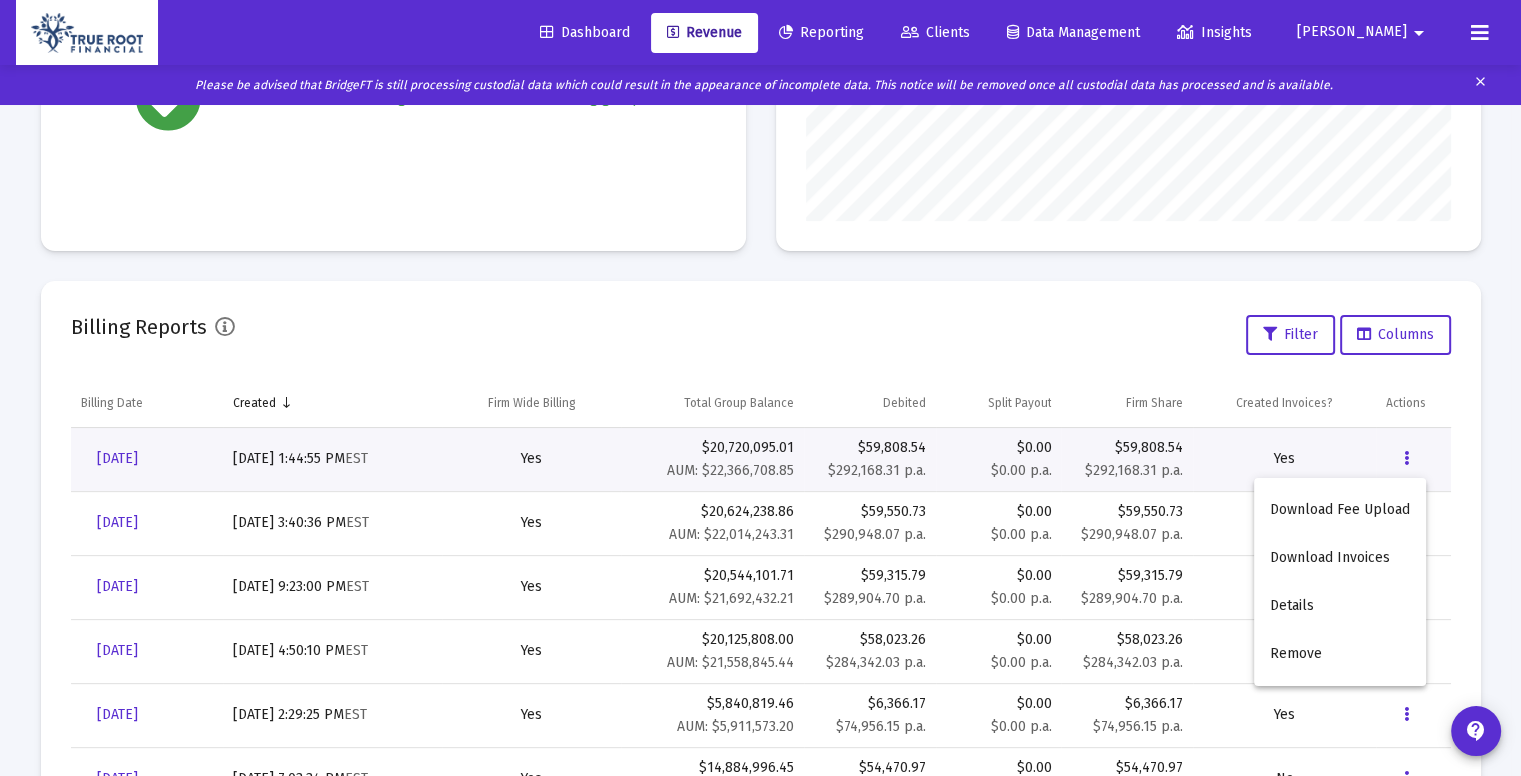 click at bounding box center [760, 388] 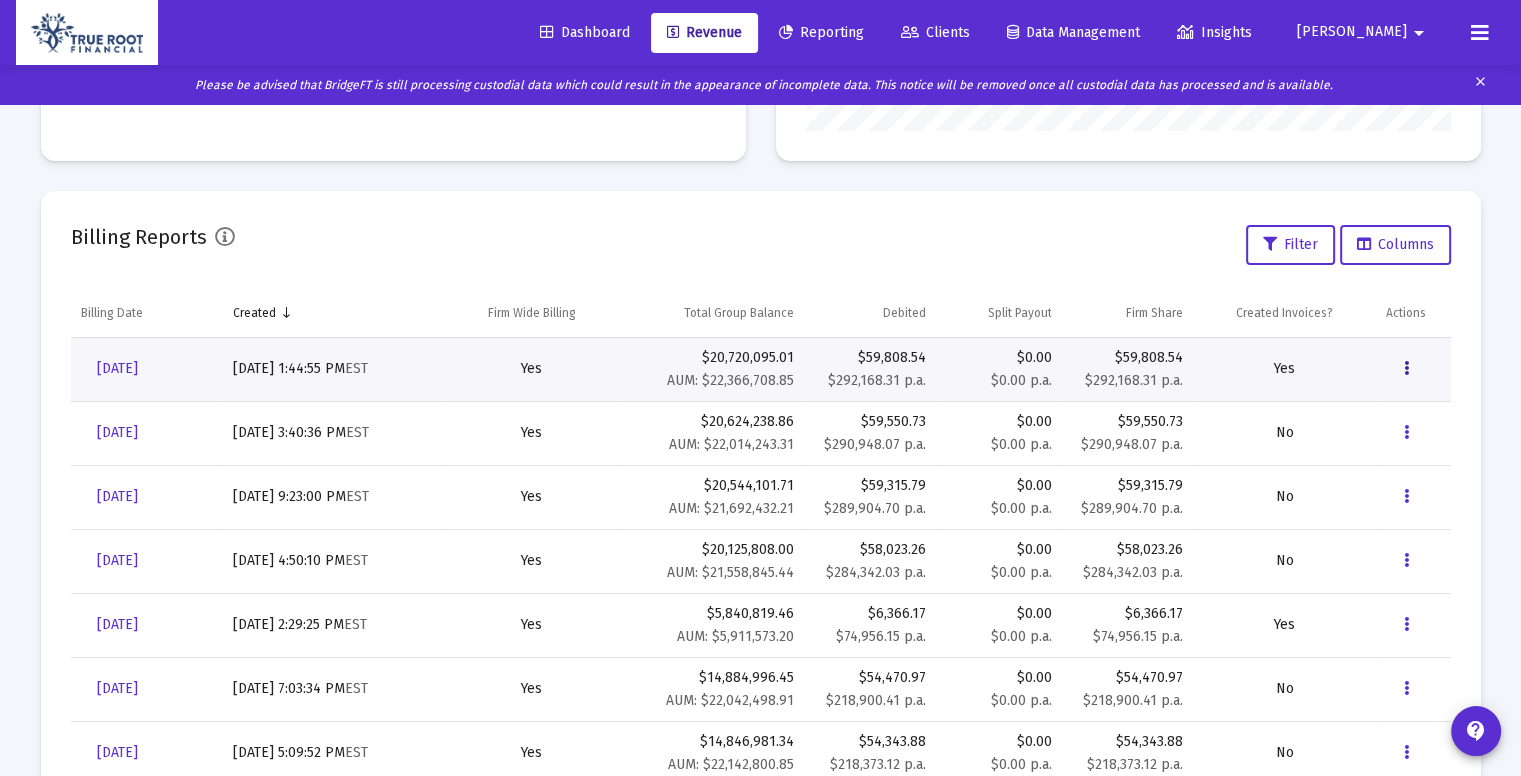 scroll, scrollTop: 599, scrollLeft: 0, axis: vertical 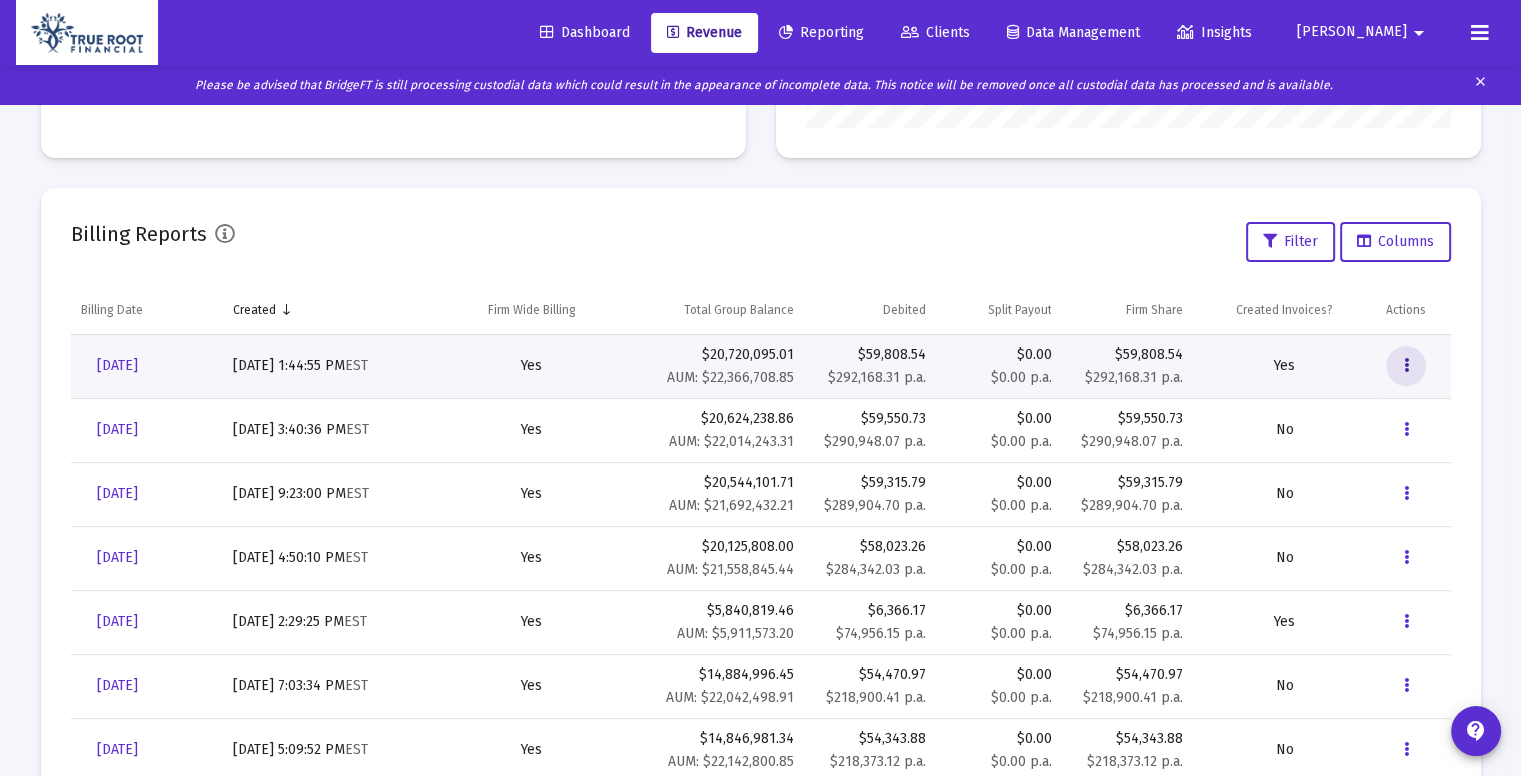 click at bounding box center (1406, 366) 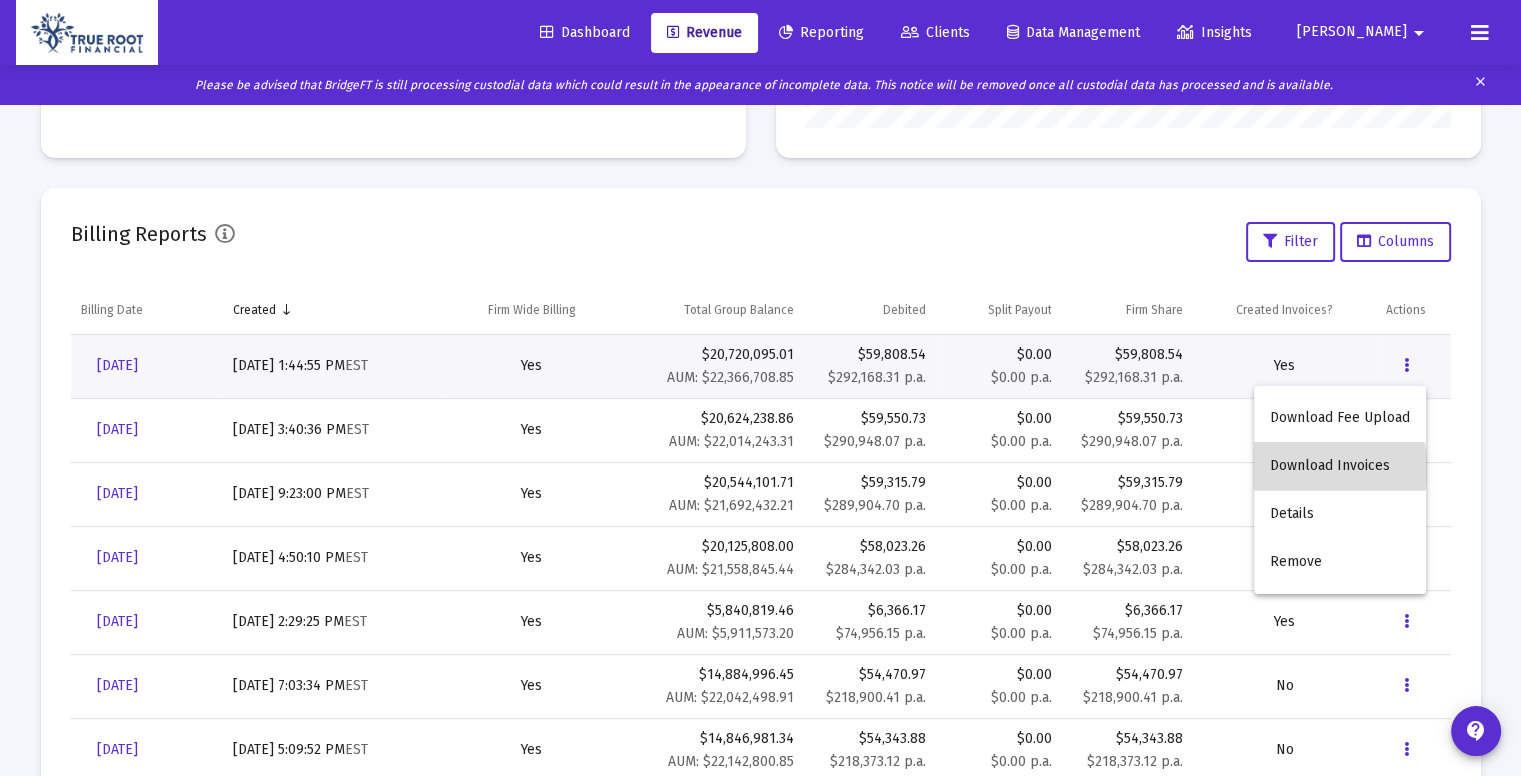click on "Download Invoices" at bounding box center (1340, 466) 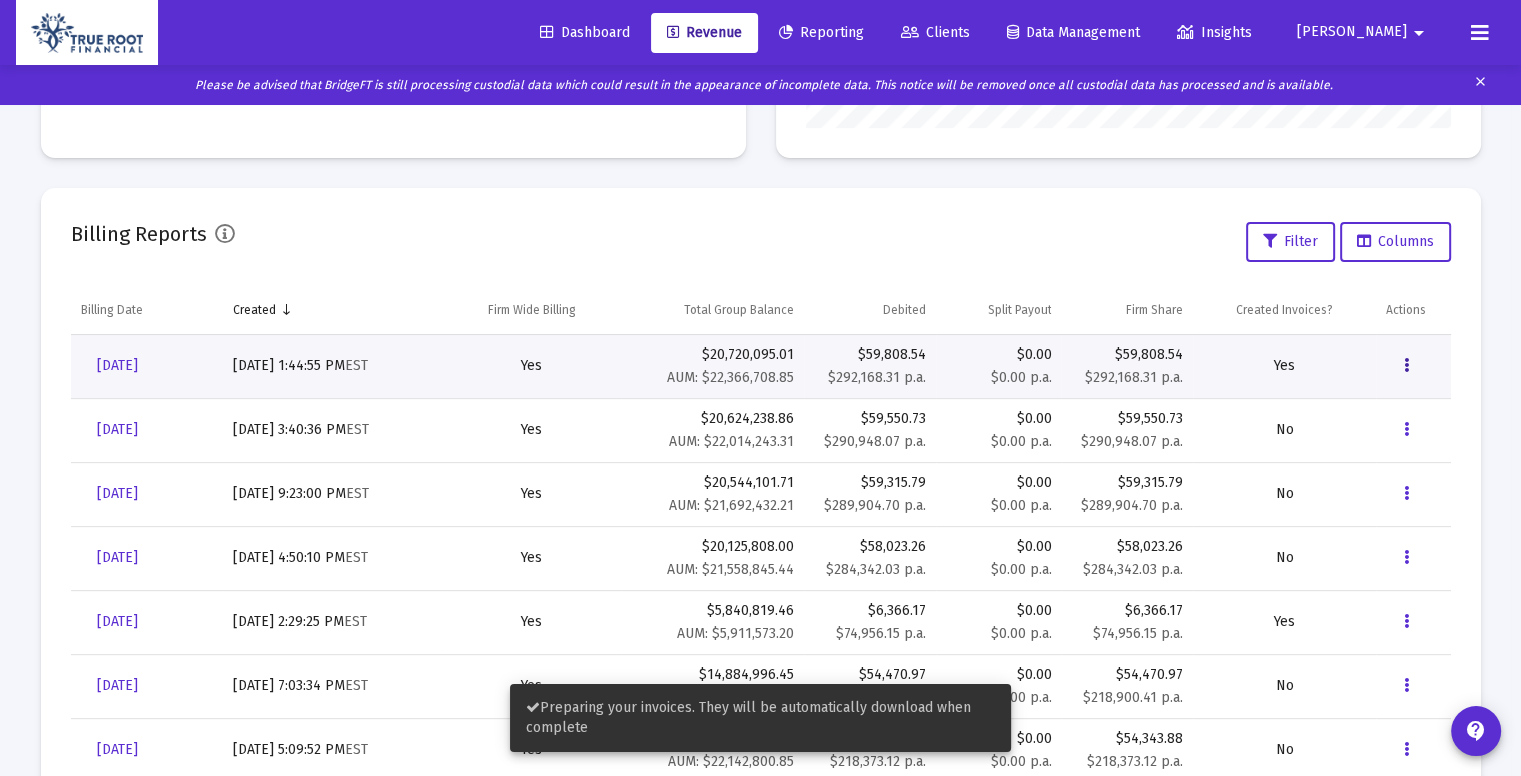 scroll, scrollTop: 0, scrollLeft: 0, axis: both 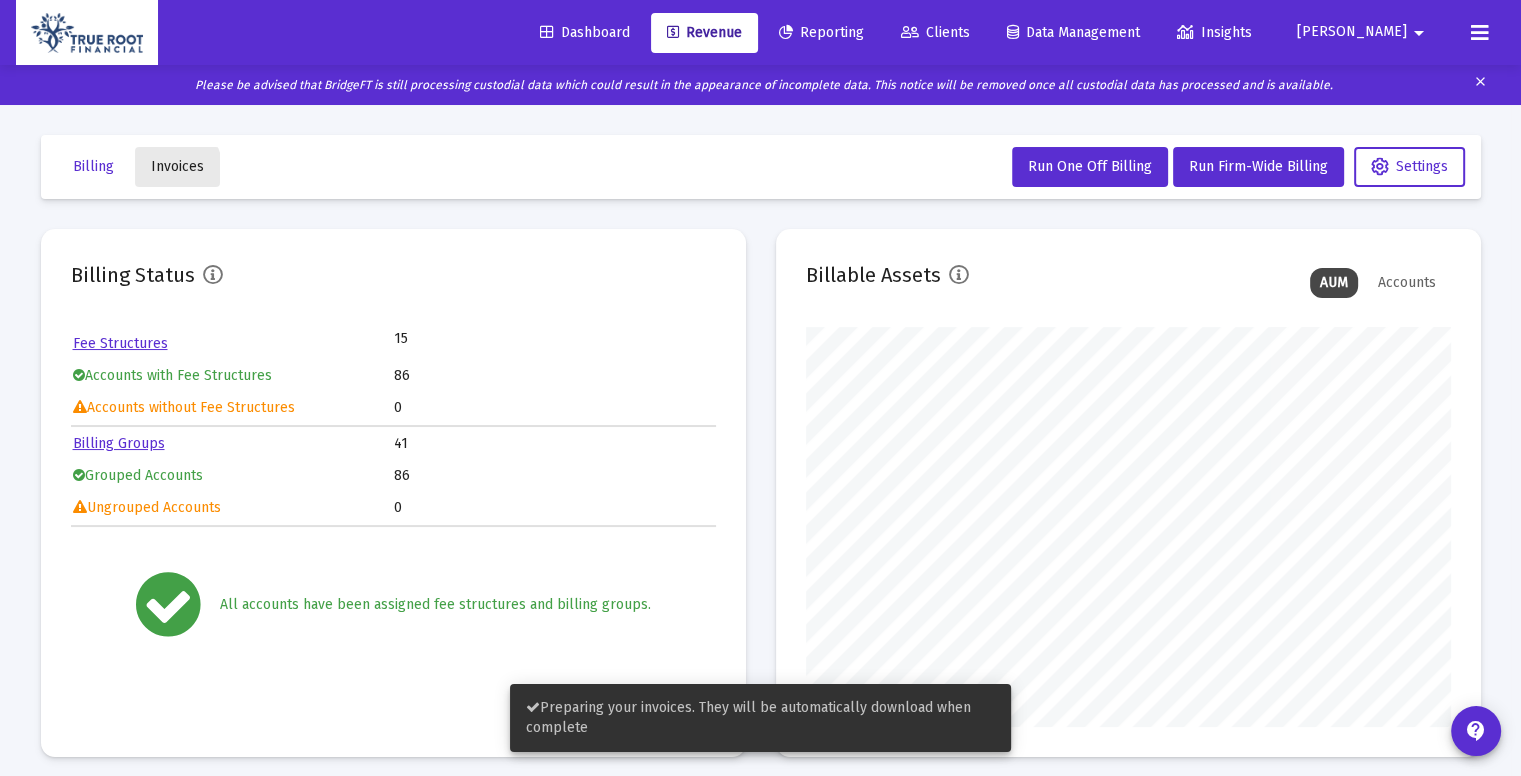 click on "Invoices" 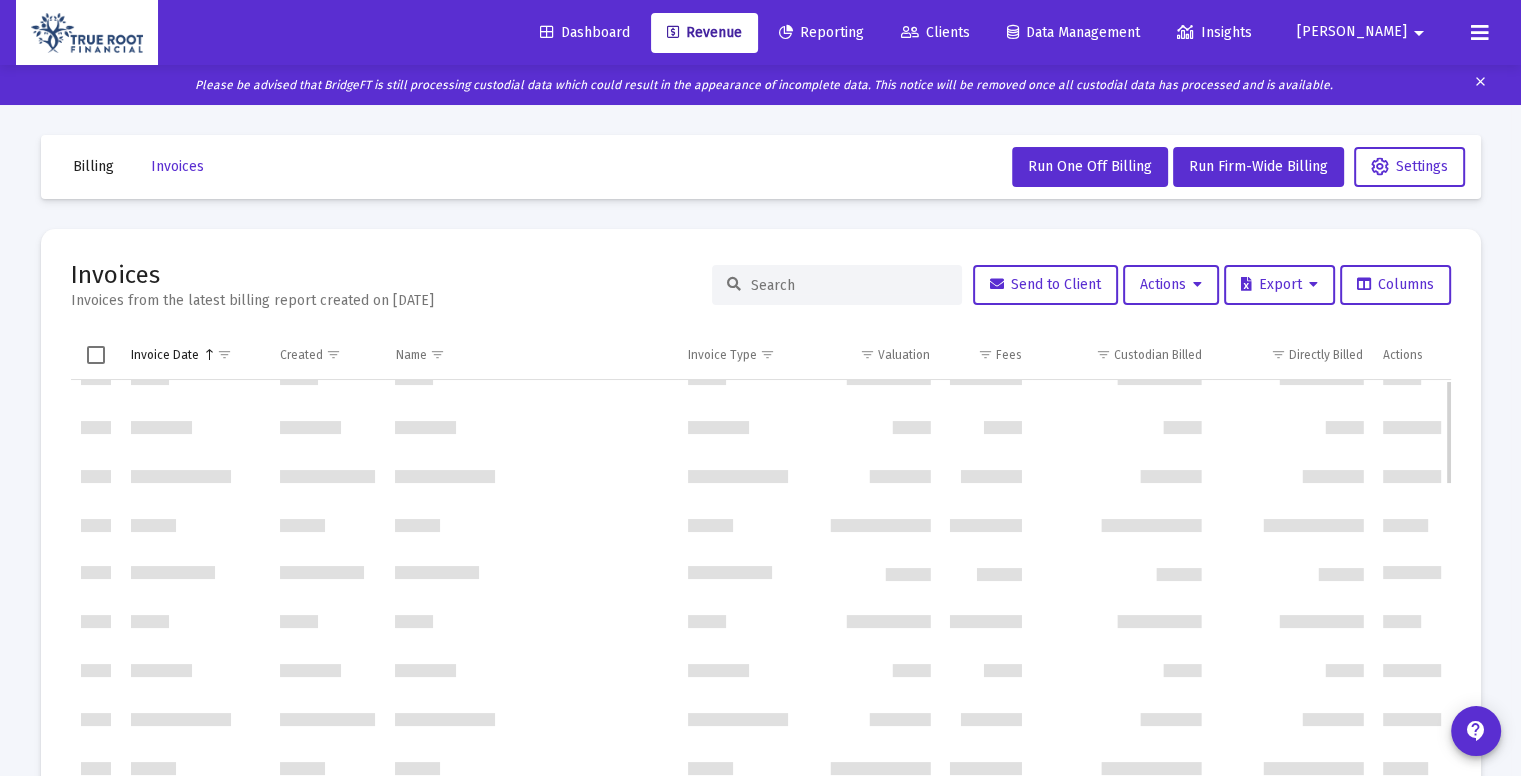 scroll, scrollTop: 0, scrollLeft: 0, axis: both 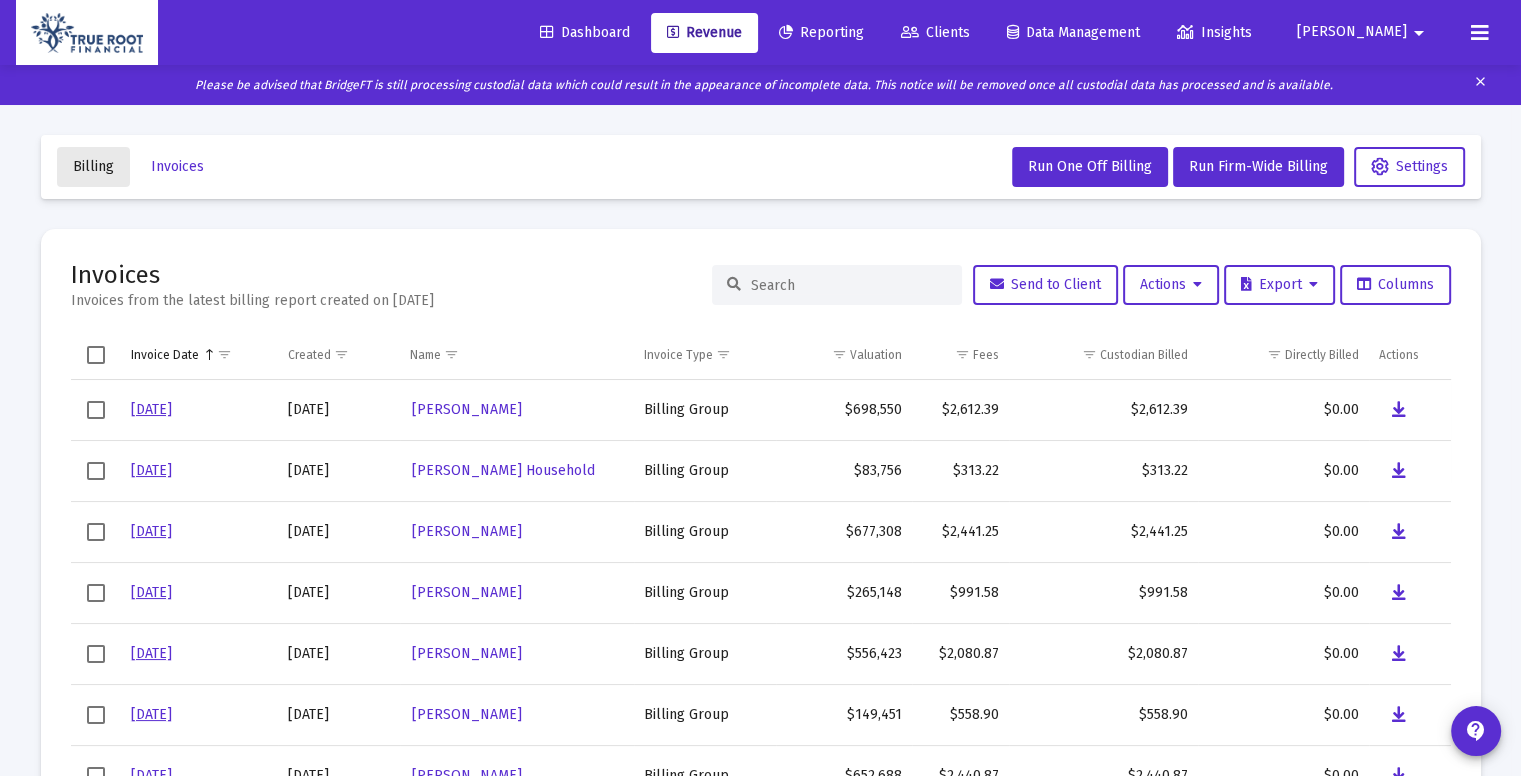click on "Billing" 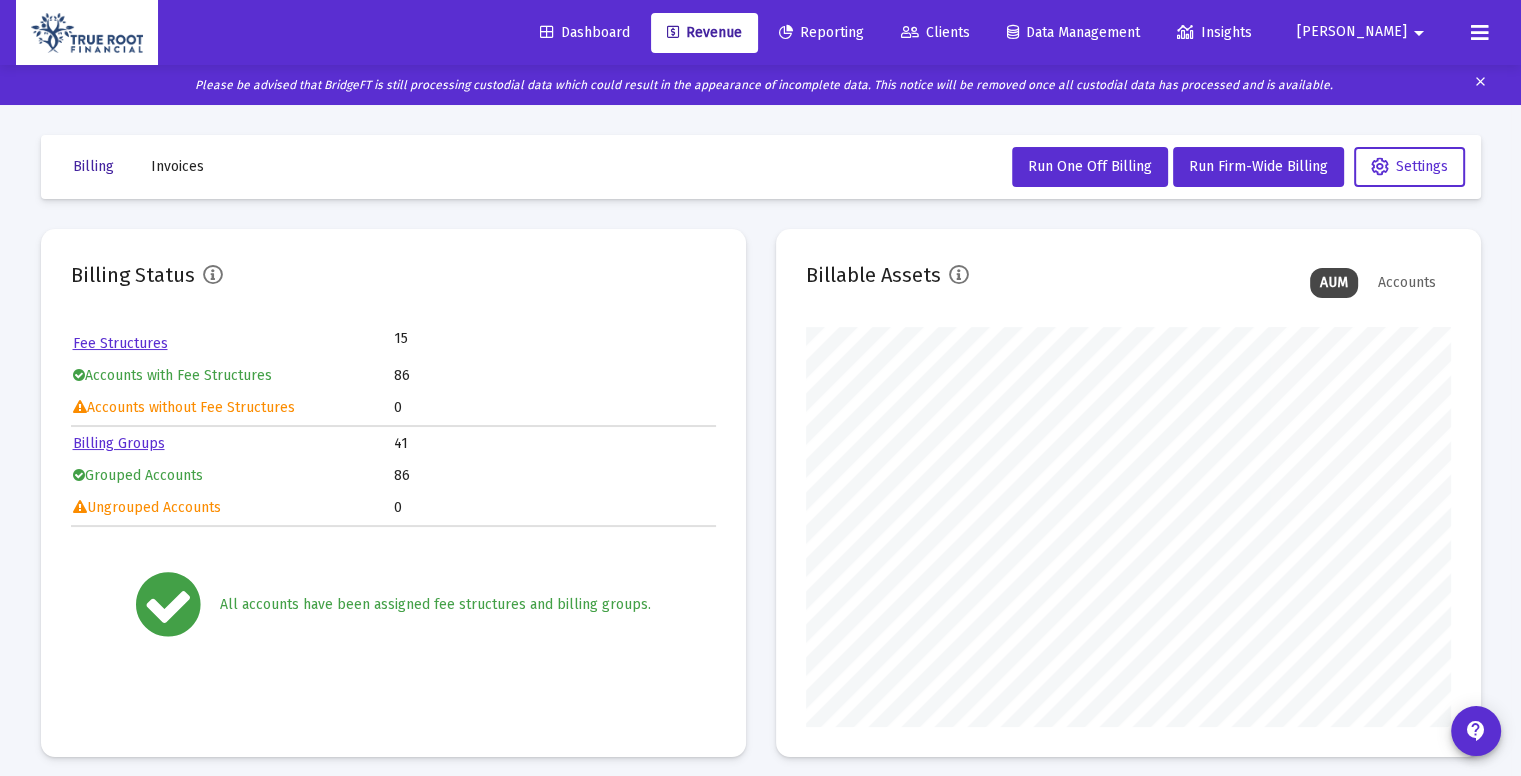 scroll, scrollTop: 999600, scrollLeft: 999355, axis: both 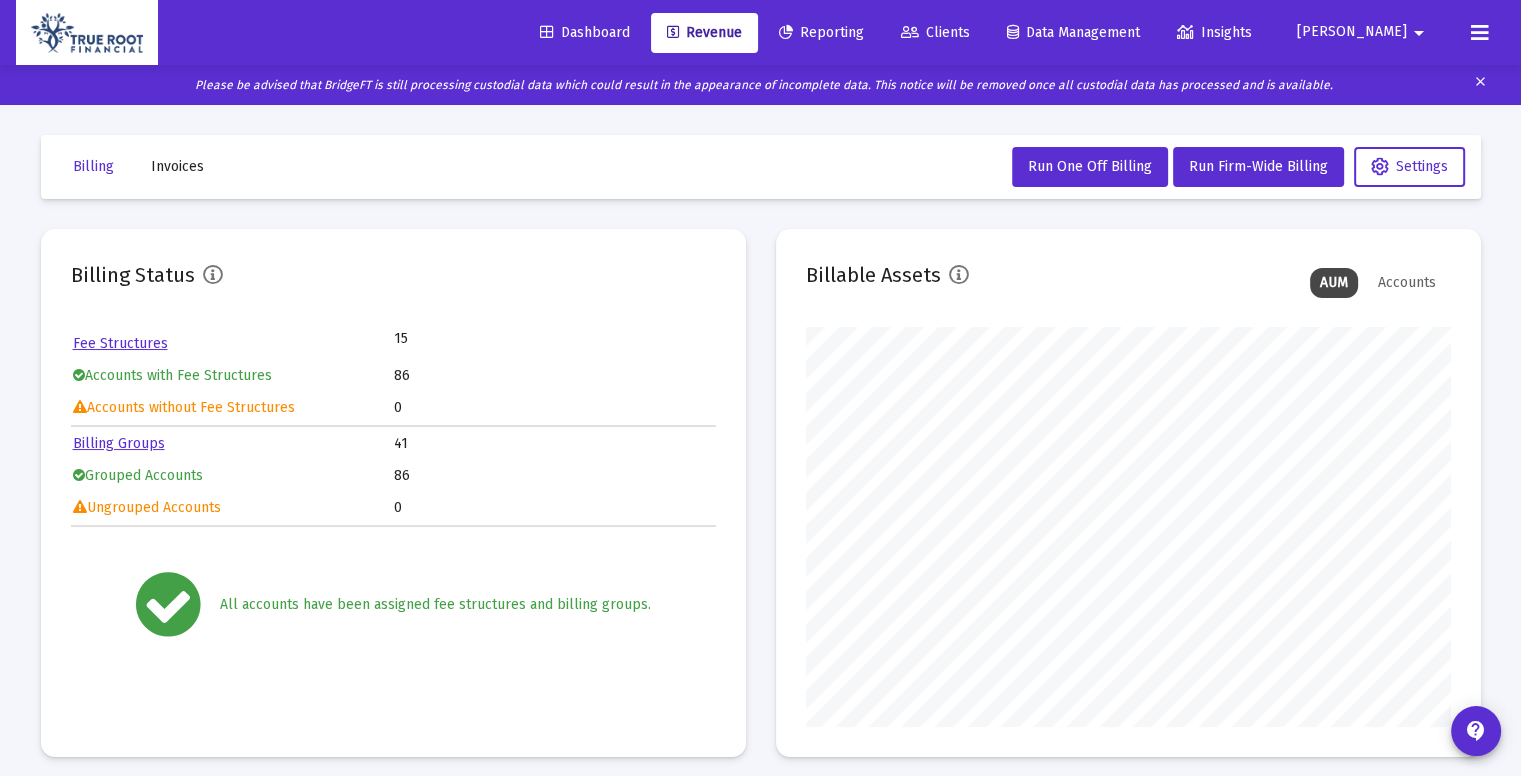 click on "Billing Groups" 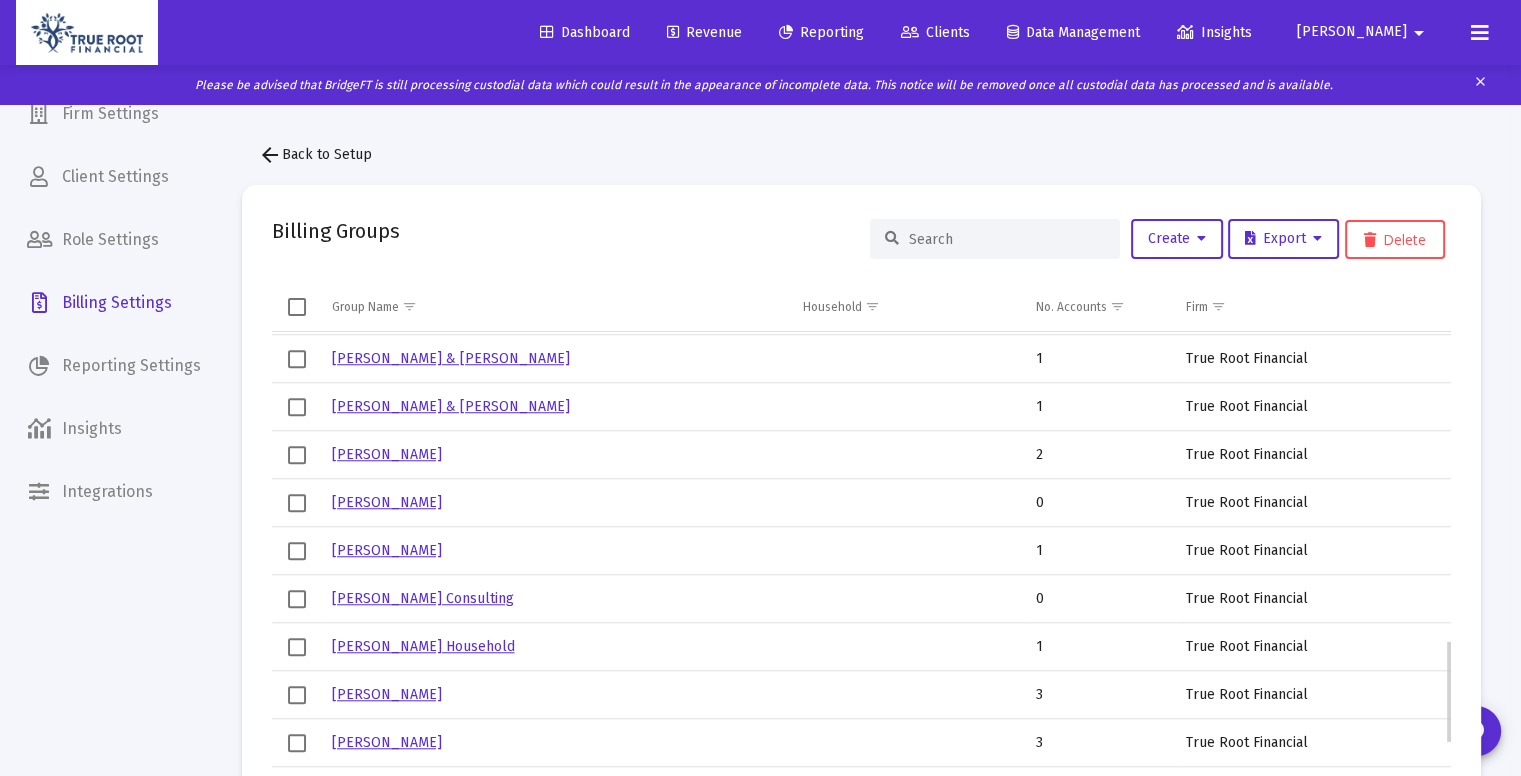 scroll, scrollTop: 1516, scrollLeft: 0, axis: vertical 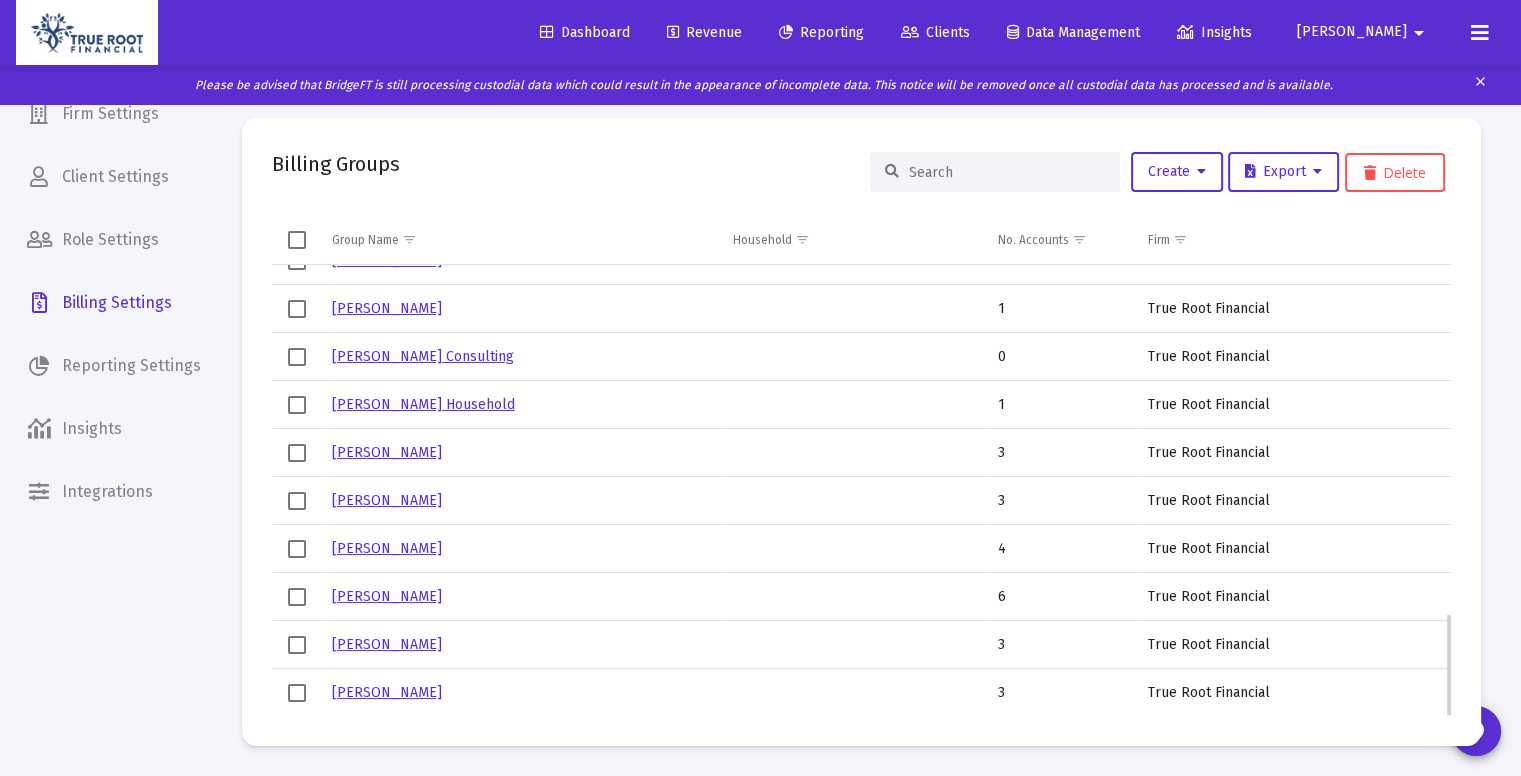 click on "David E Gilbert" at bounding box center [387, 596] 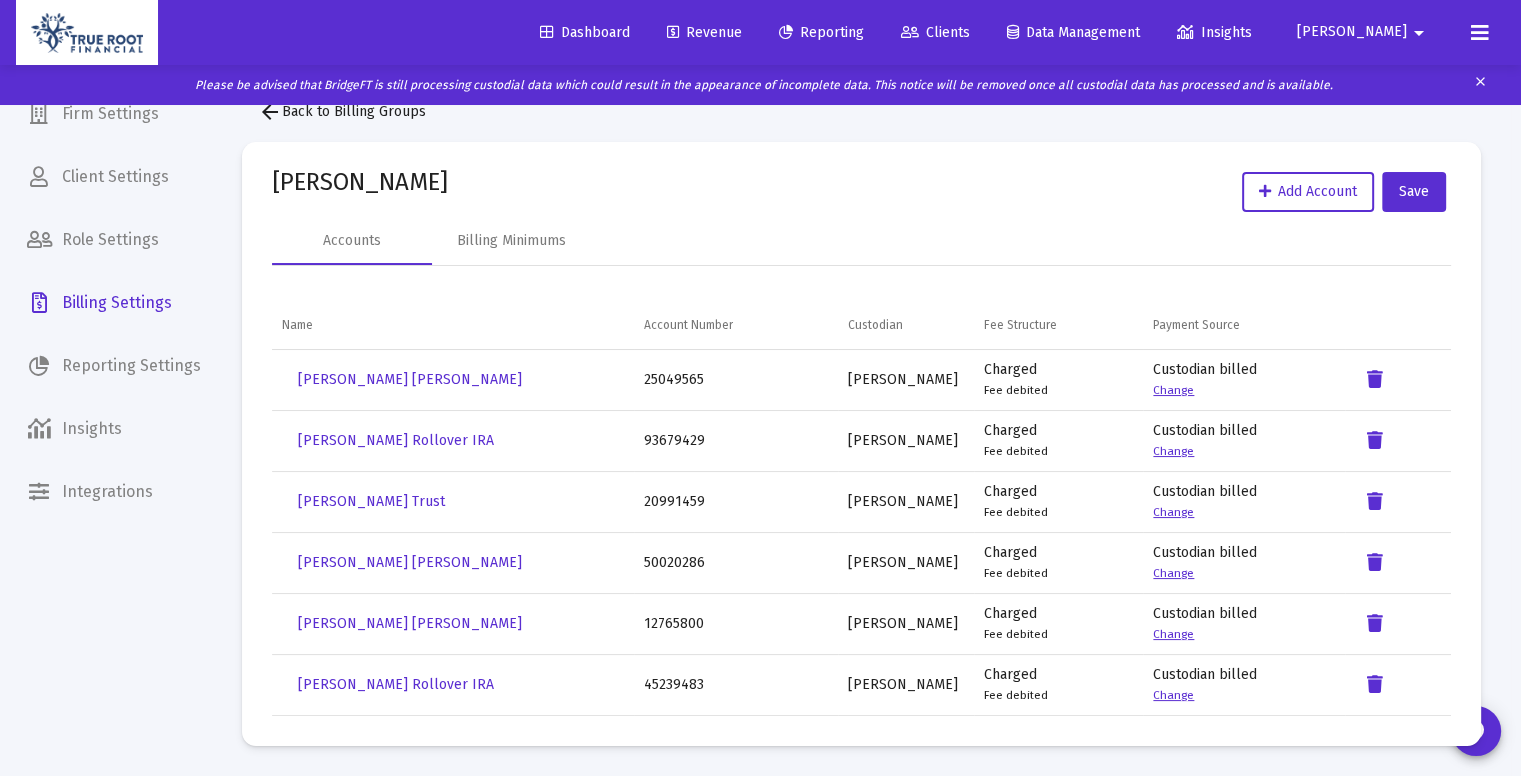 scroll, scrollTop: 0, scrollLeft: 0, axis: both 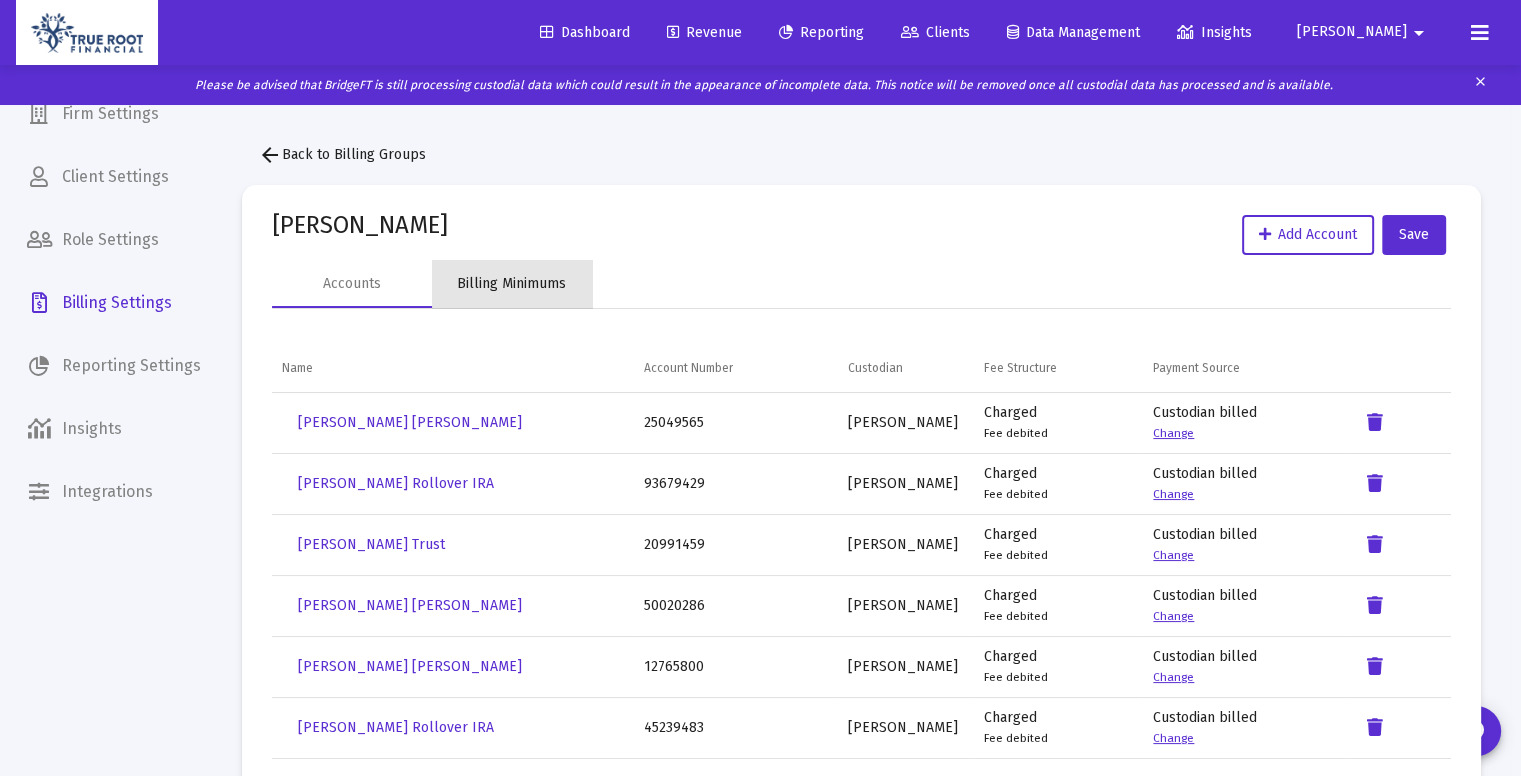 click on "Billing Minimums" at bounding box center [511, 284] 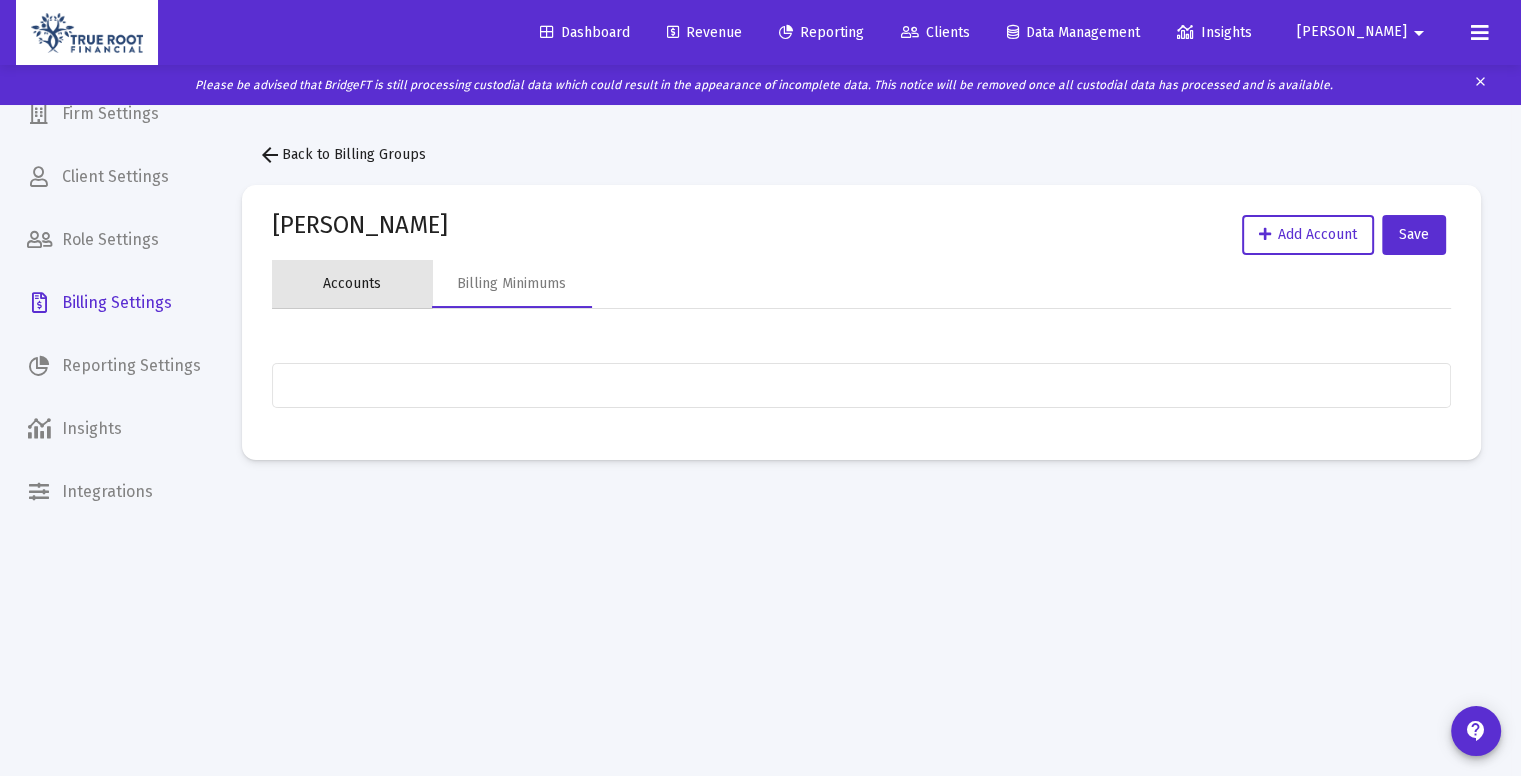 click on "Accounts" at bounding box center [352, 284] 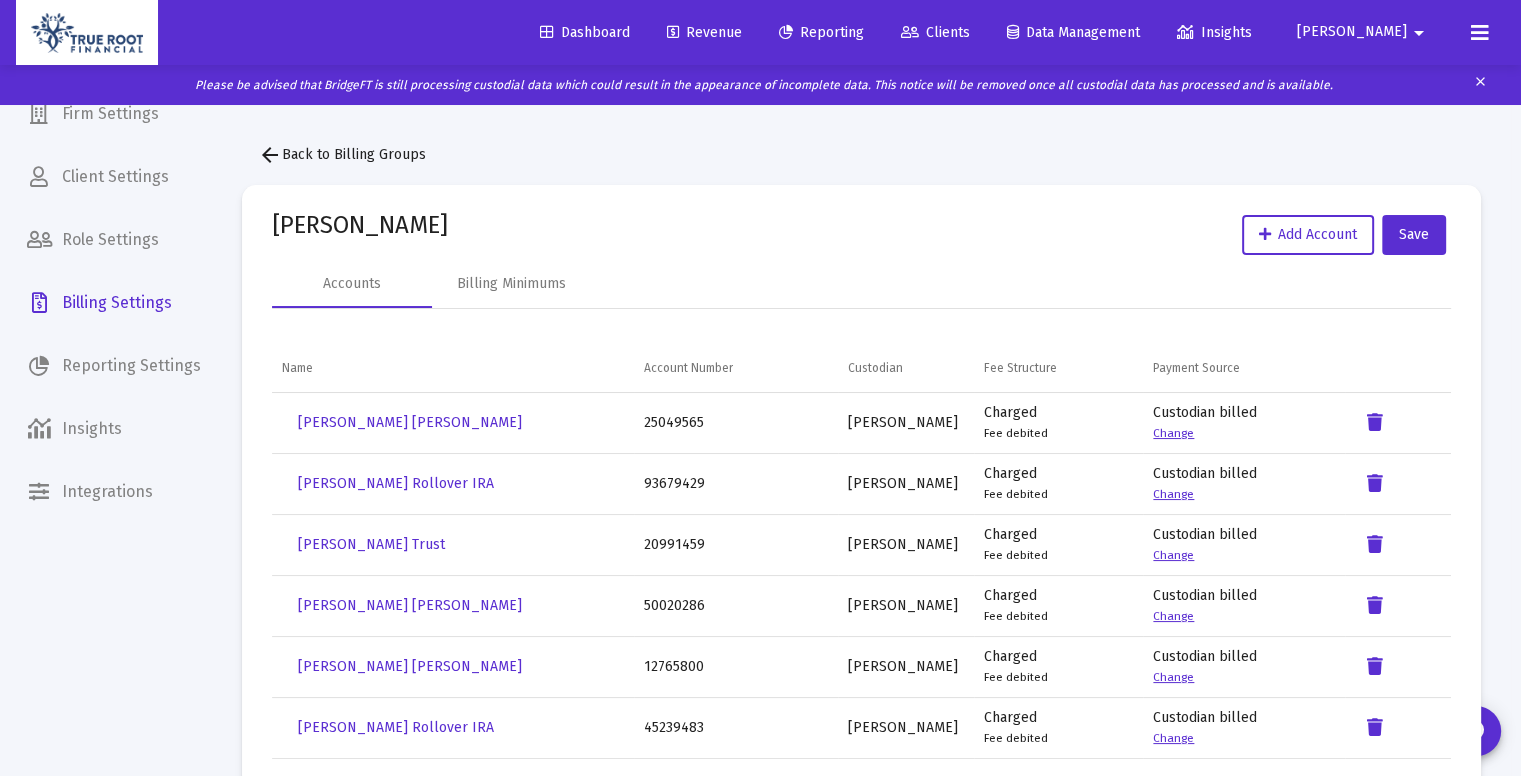 click on "Change" at bounding box center (1173, 433) 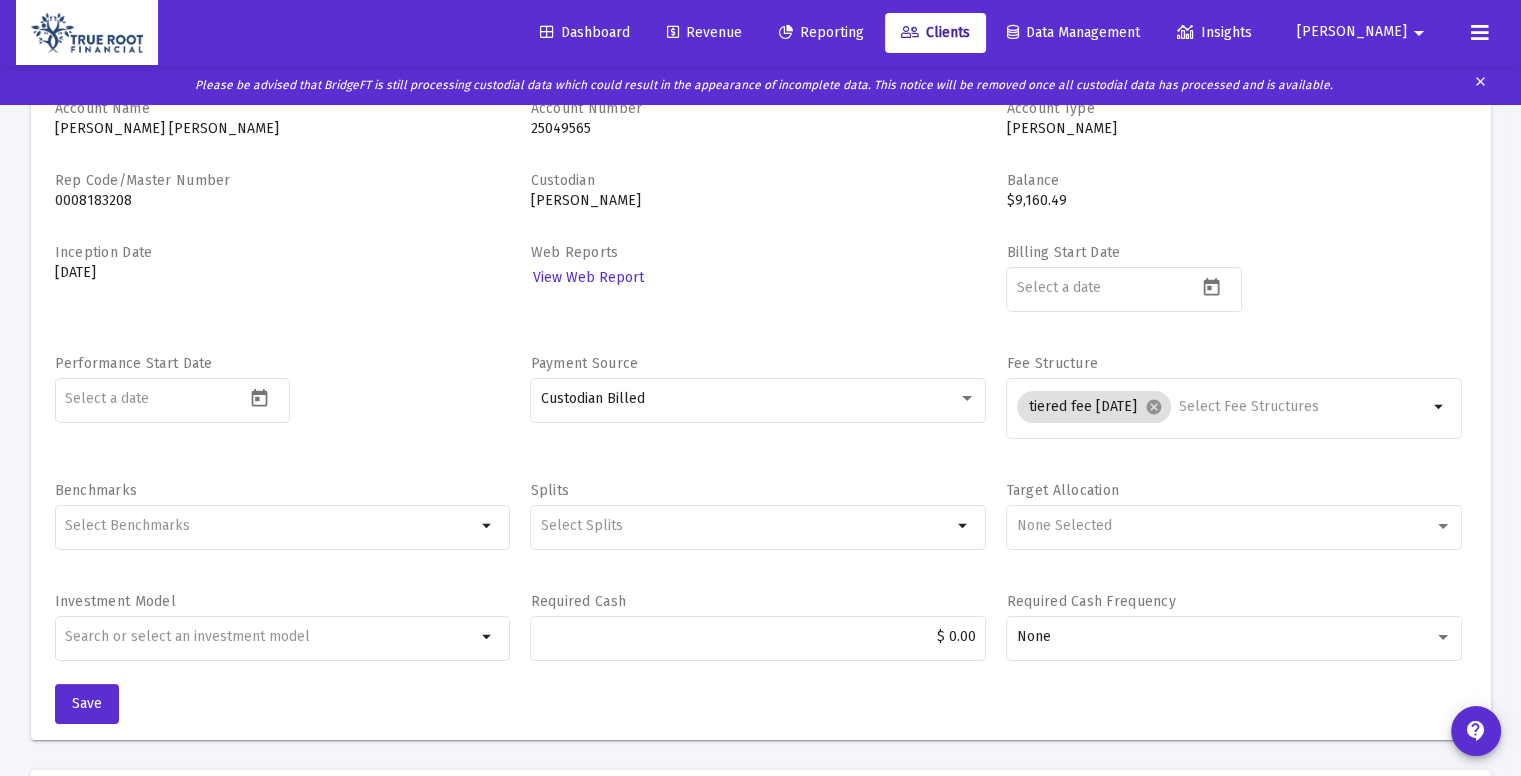 scroll, scrollTop: 0, scrollLeft: 0, axis: both 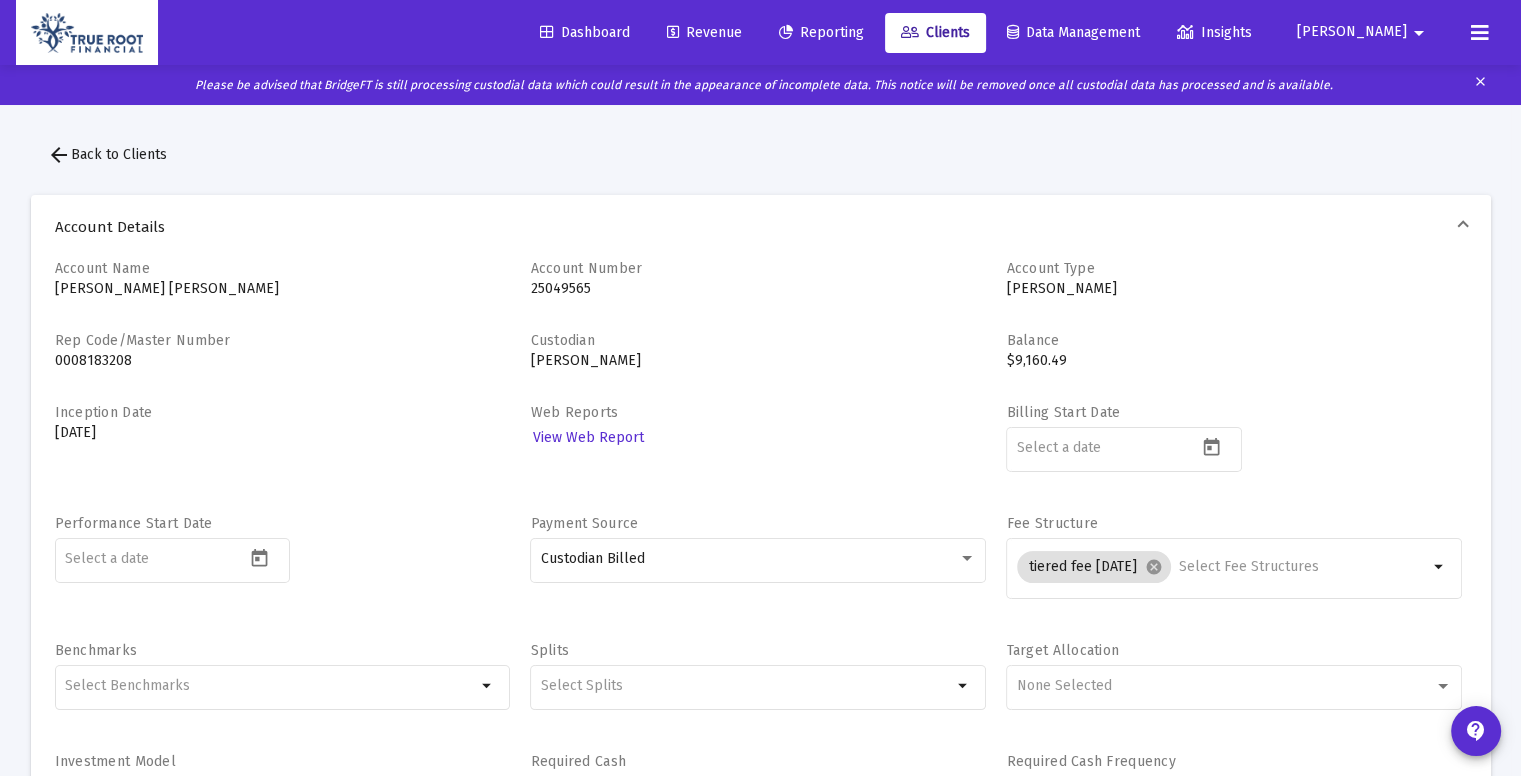 click on "arrow_back" 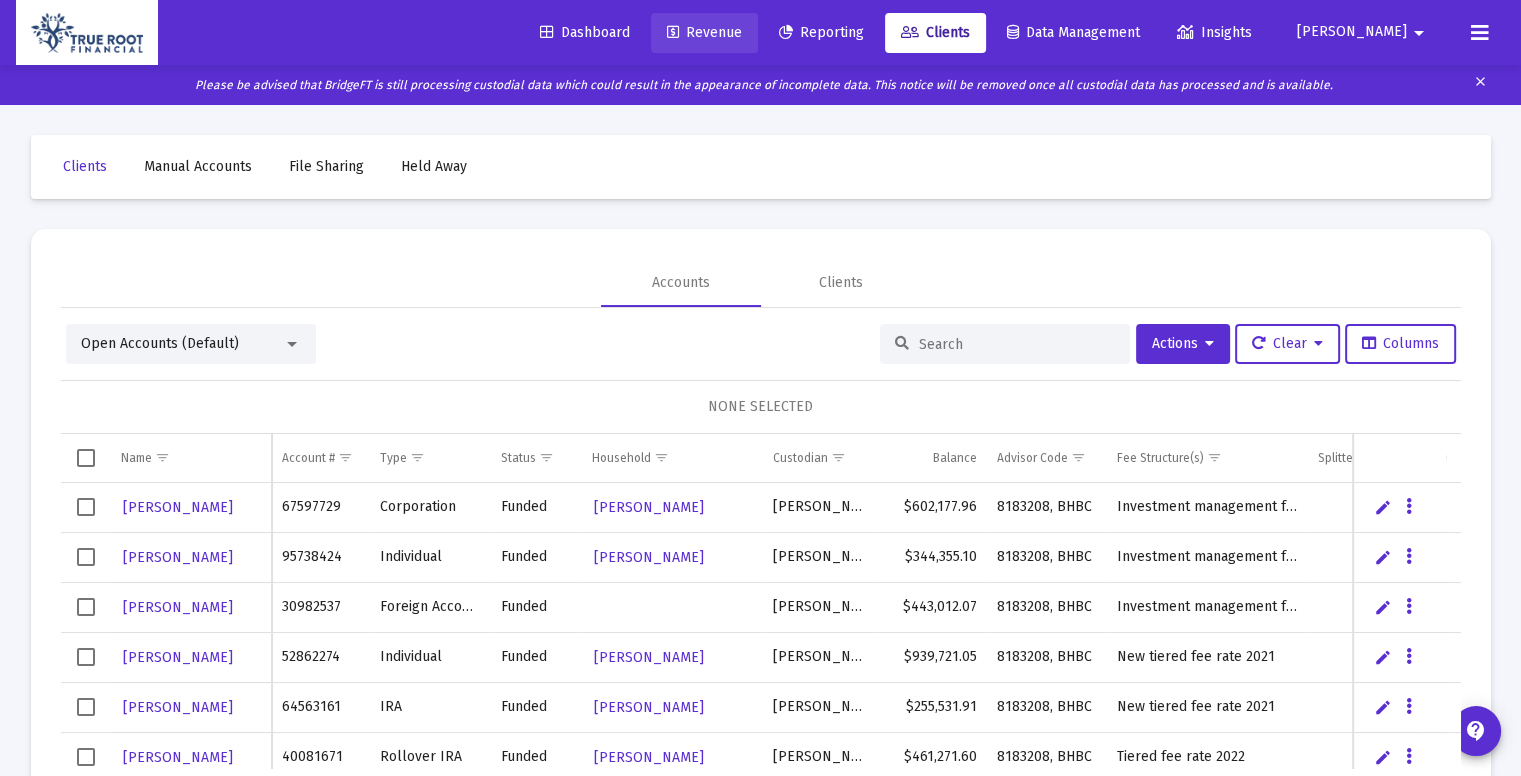 click on "Revenue" 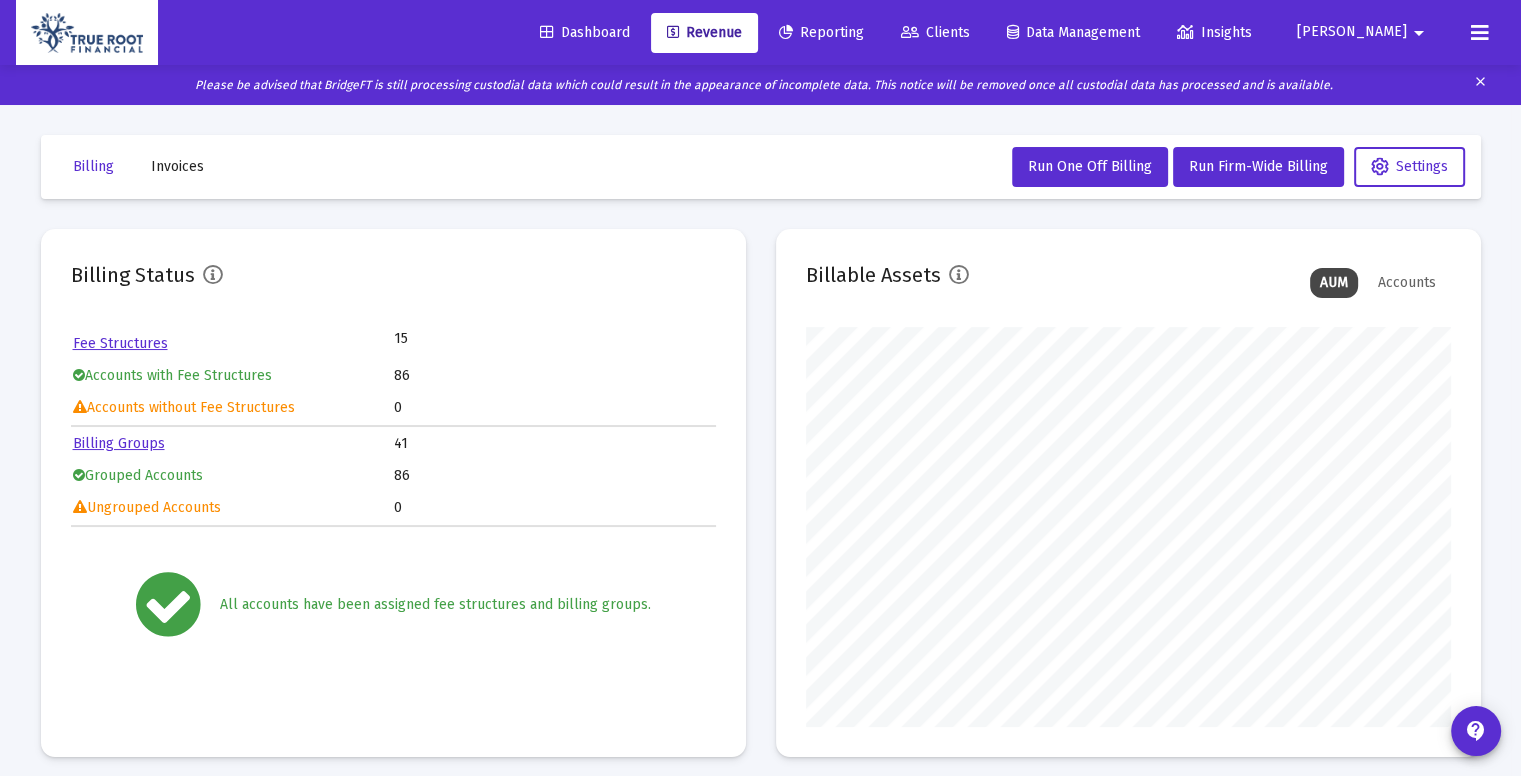 scroll, scrollTop: 999600, scrollLeft: 999355, axis: both 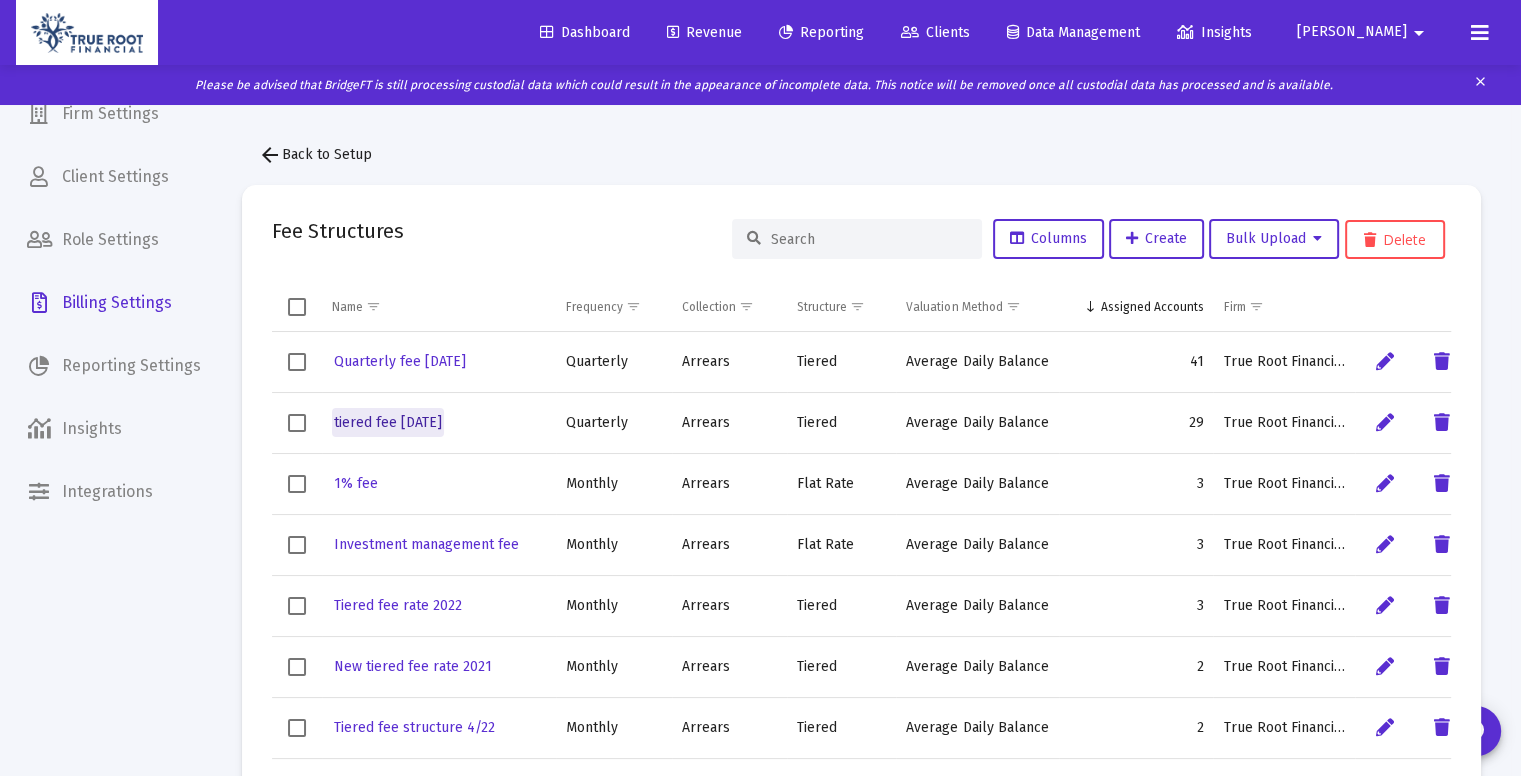 click on "tiered fee 7.5.2024" 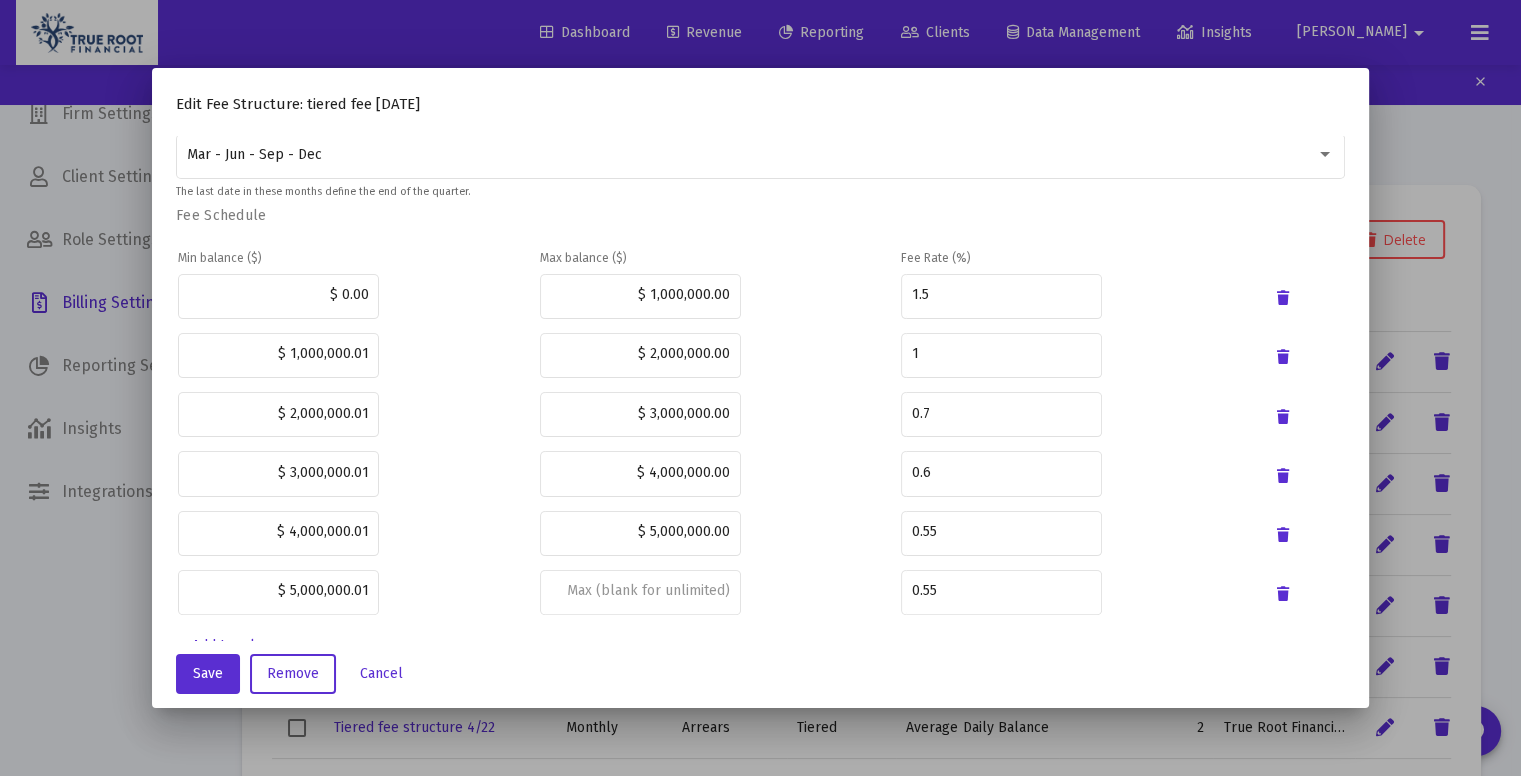 scroll, scrollTop: 508, scrollLeft: 0, axis: vertical 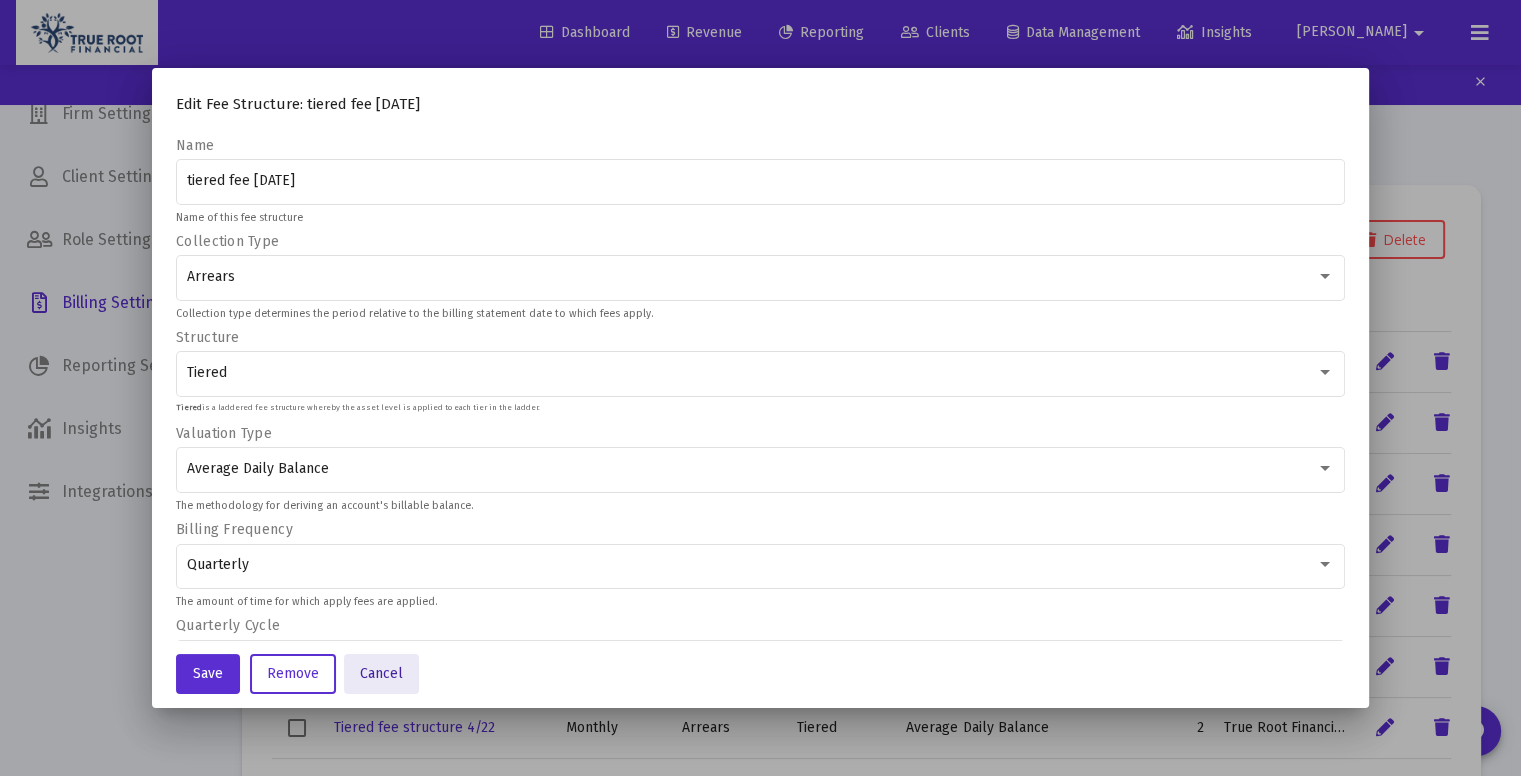 click on "Cancel" 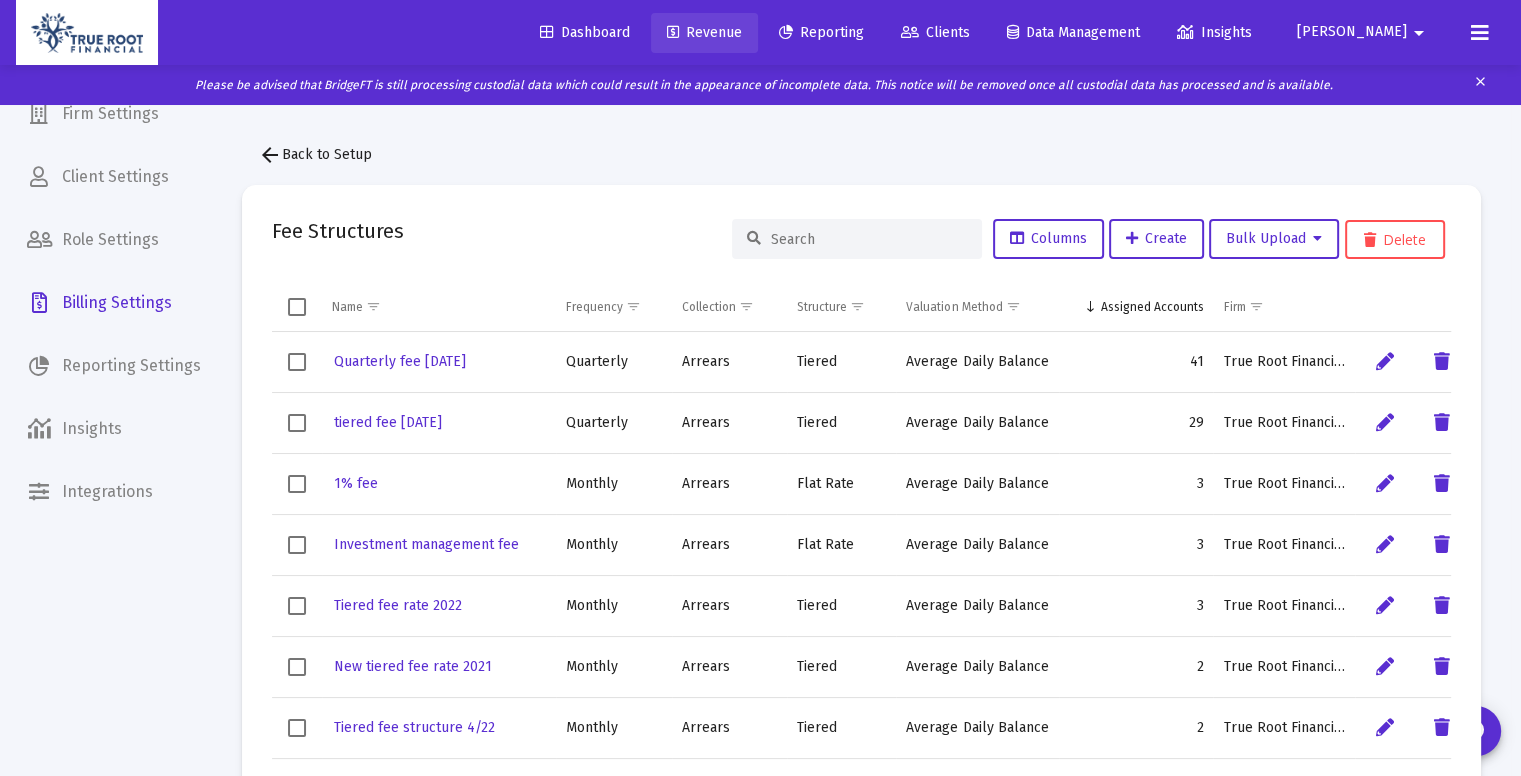click on "Revenue" 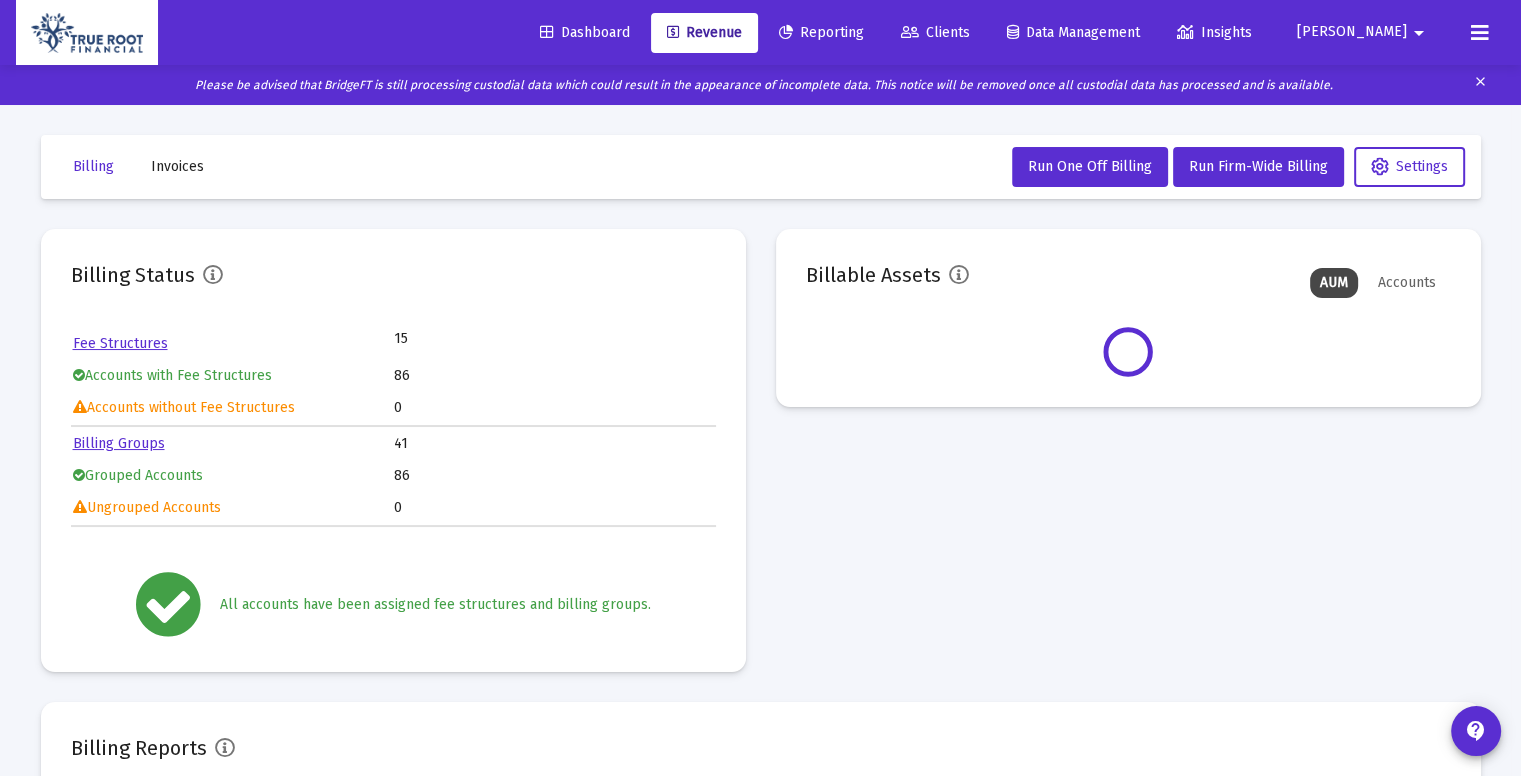 scroll, scrollTop: 219, scrollLeft: 0, axis: vertical 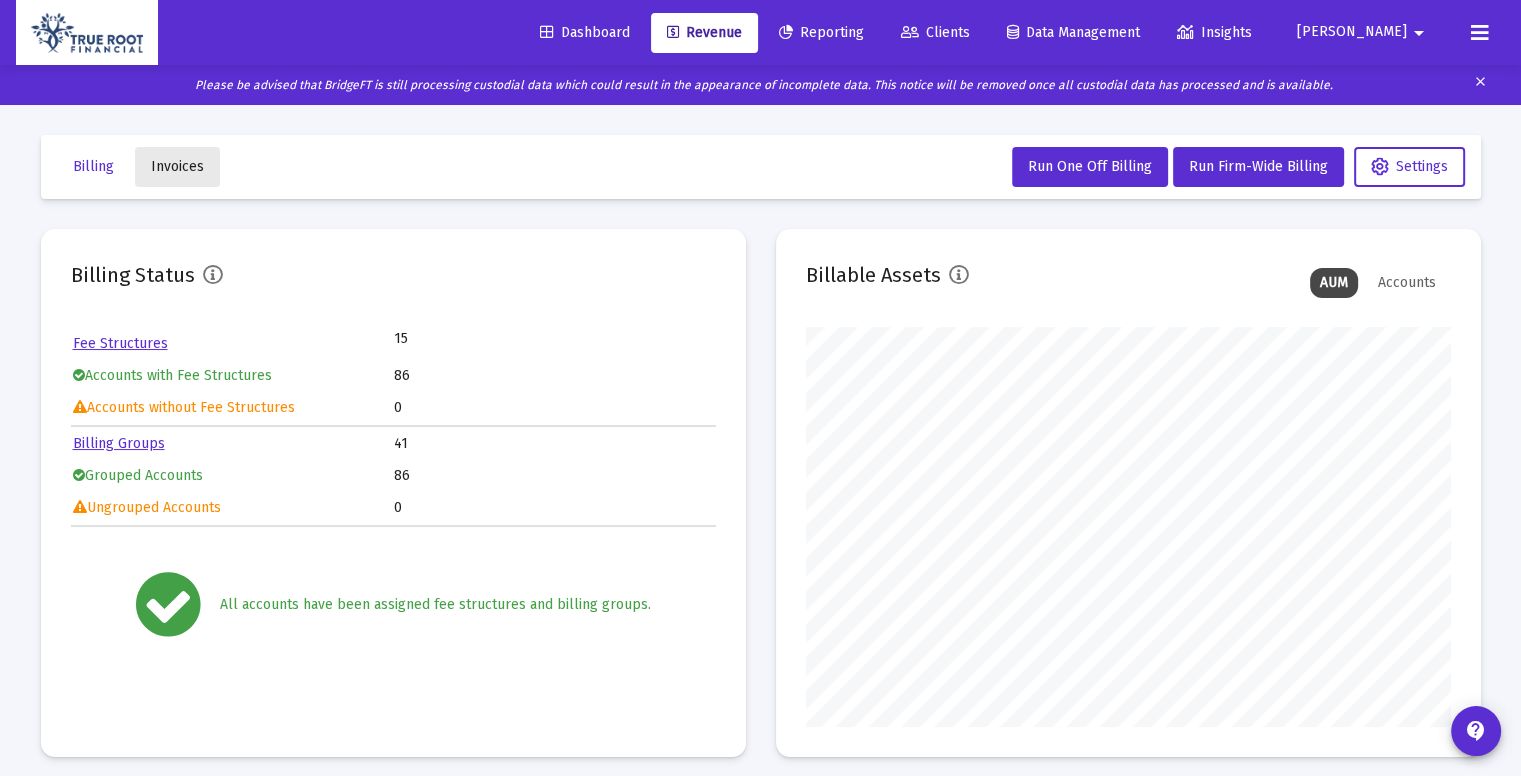 click on "Invoices" 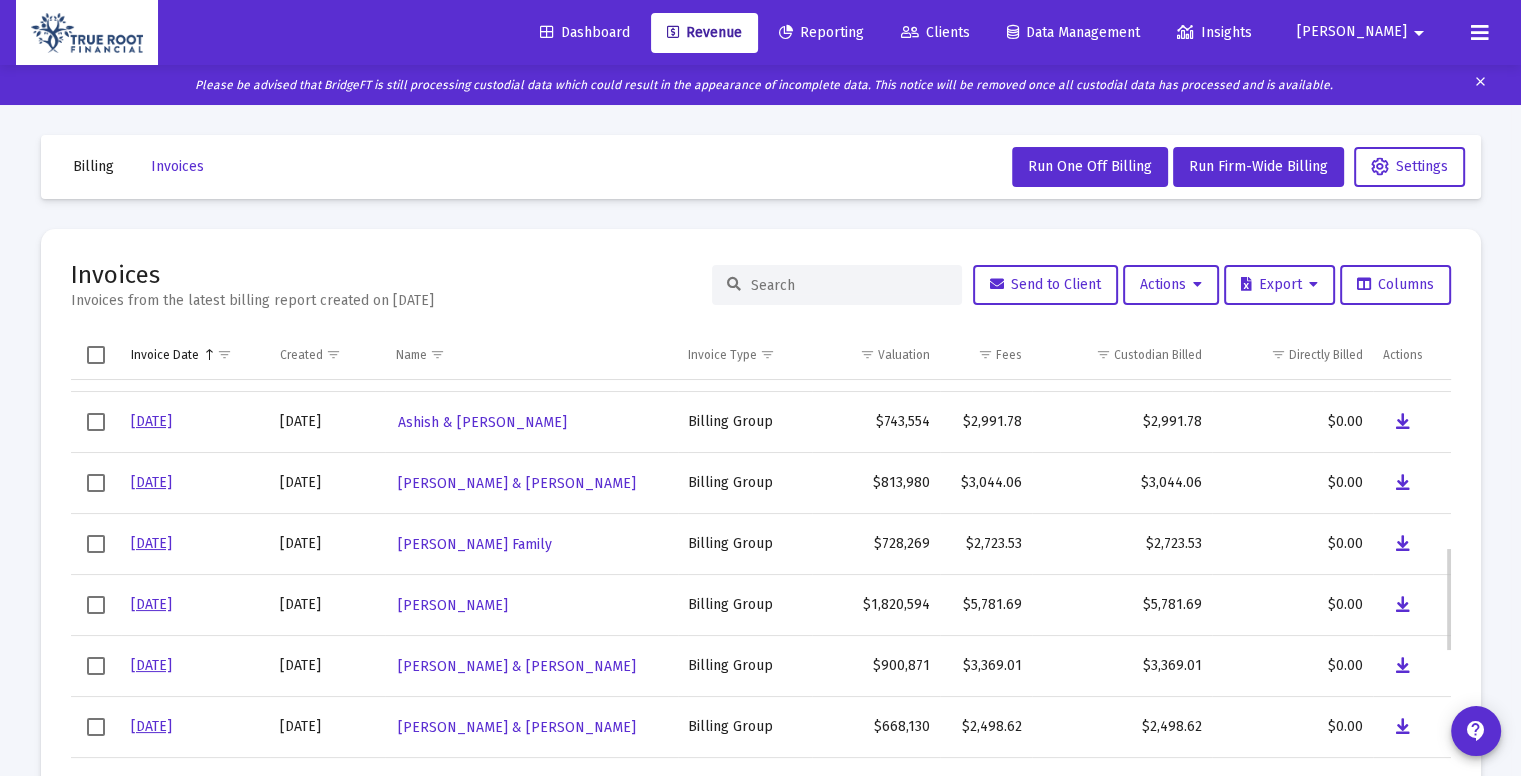 scroll, scrollTop: 718, scrollLeft: 0, axis: vertical 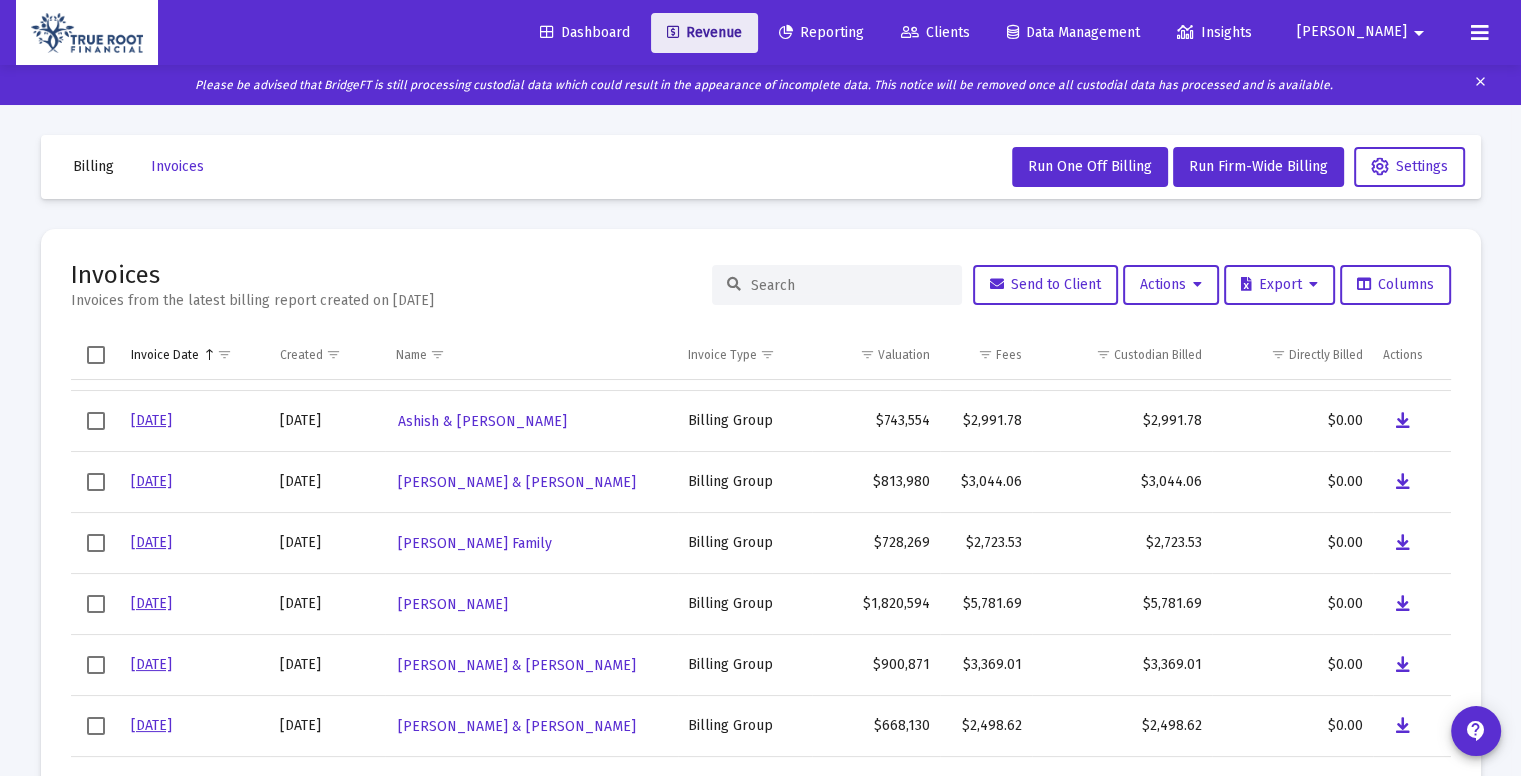 click on "Revenue" 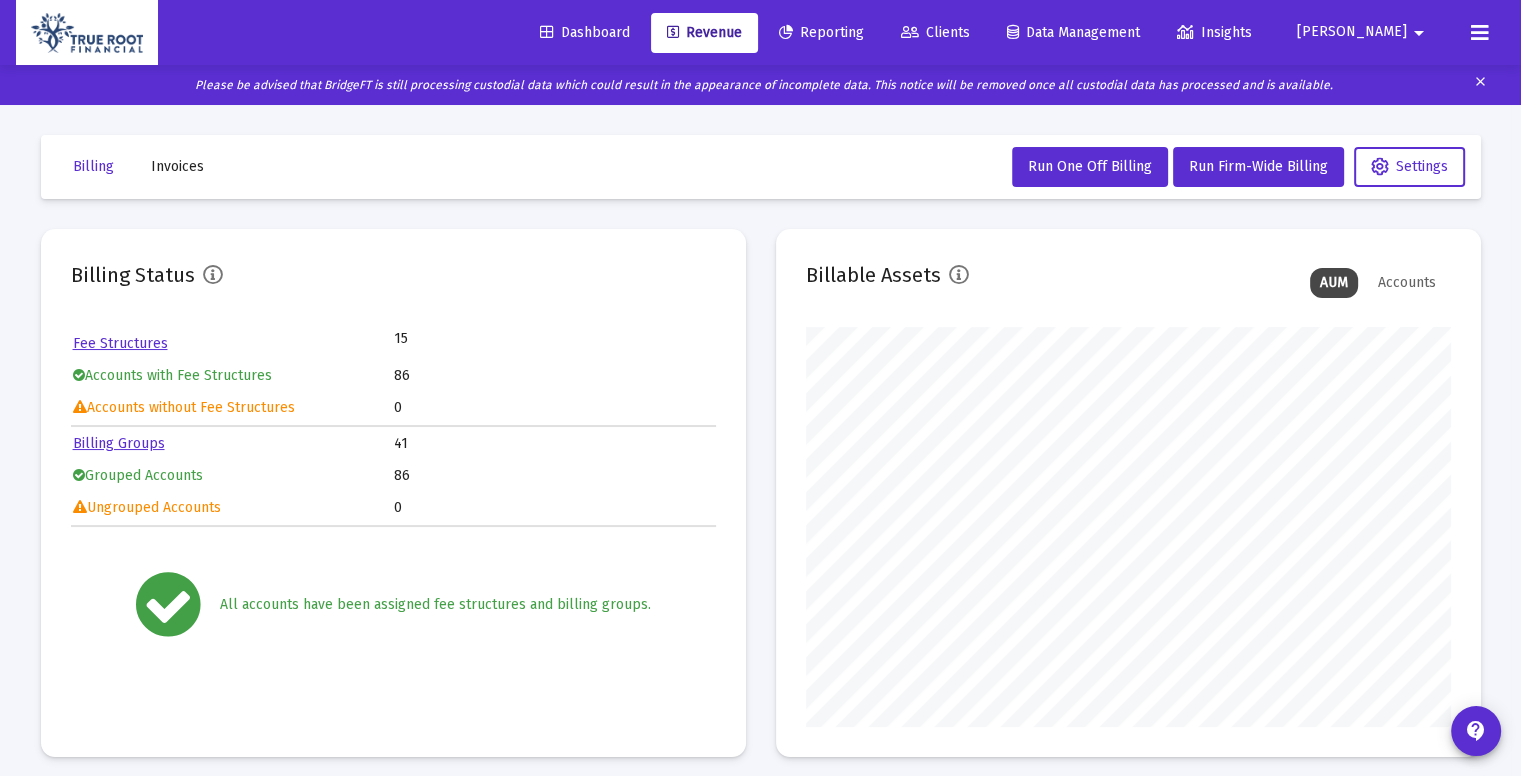 click on "Fee Structures" 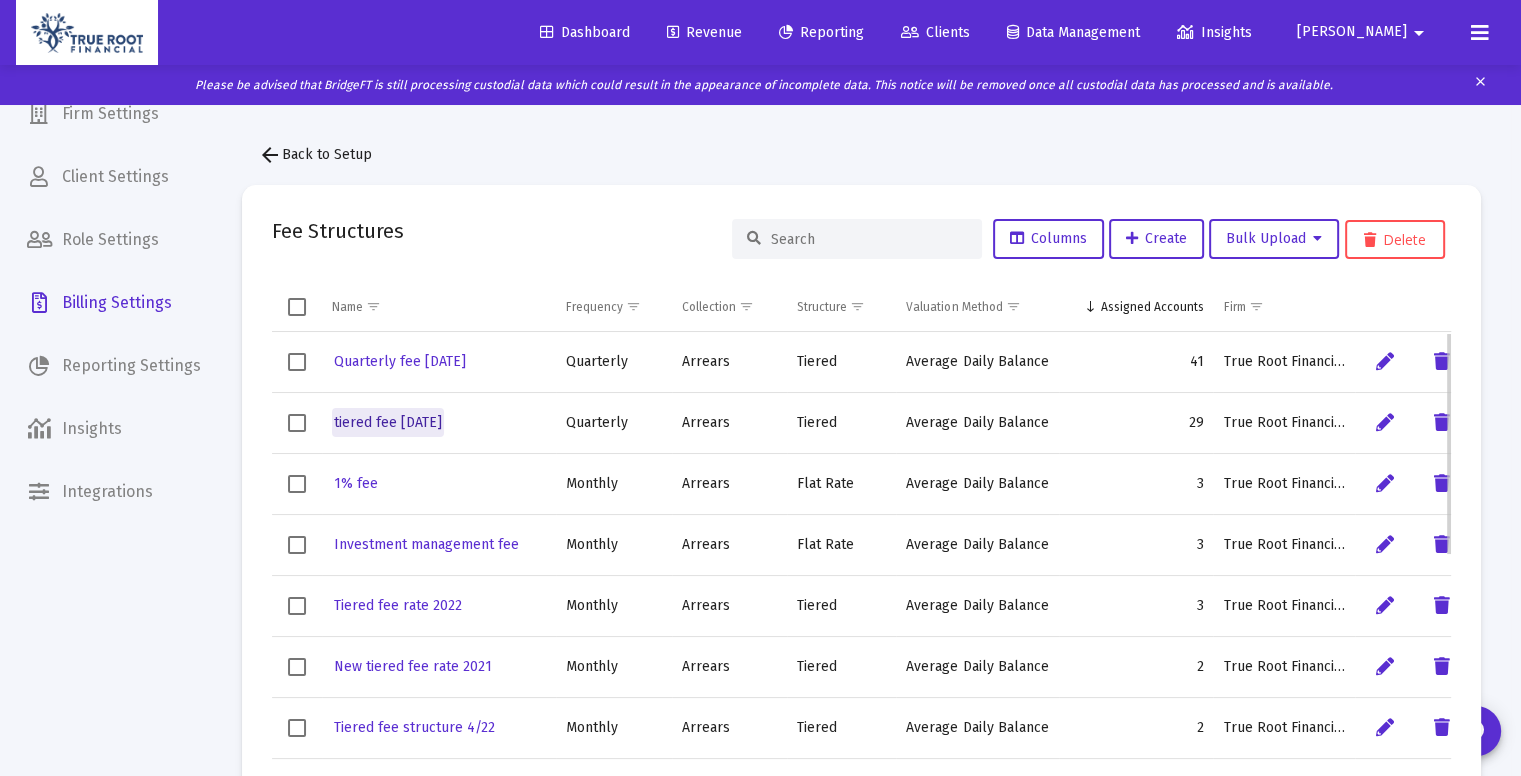 click on "tiered fee 7.5.2024" 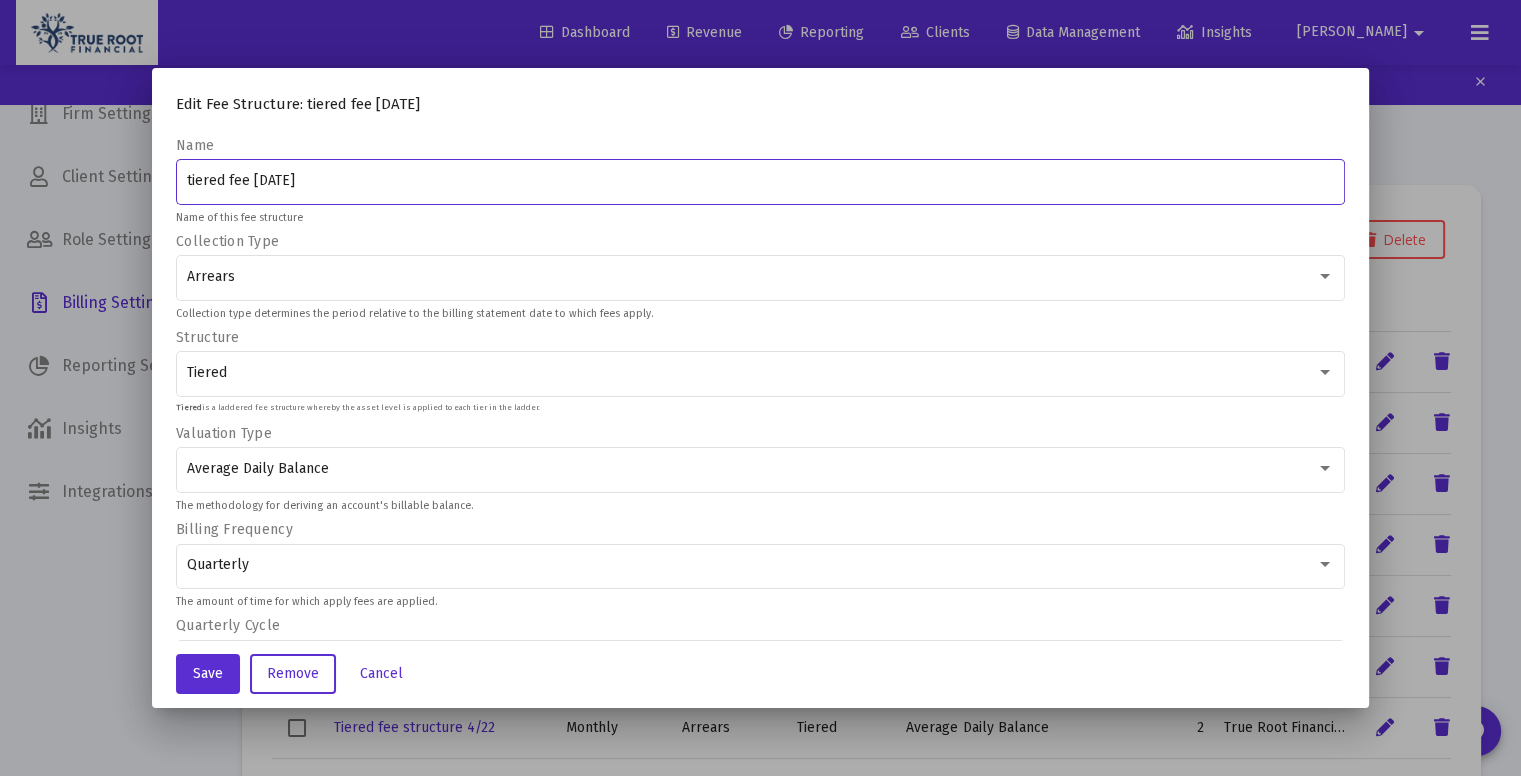 scroll, scrollTop: 525, scrollLeft: 0, axis: vertical 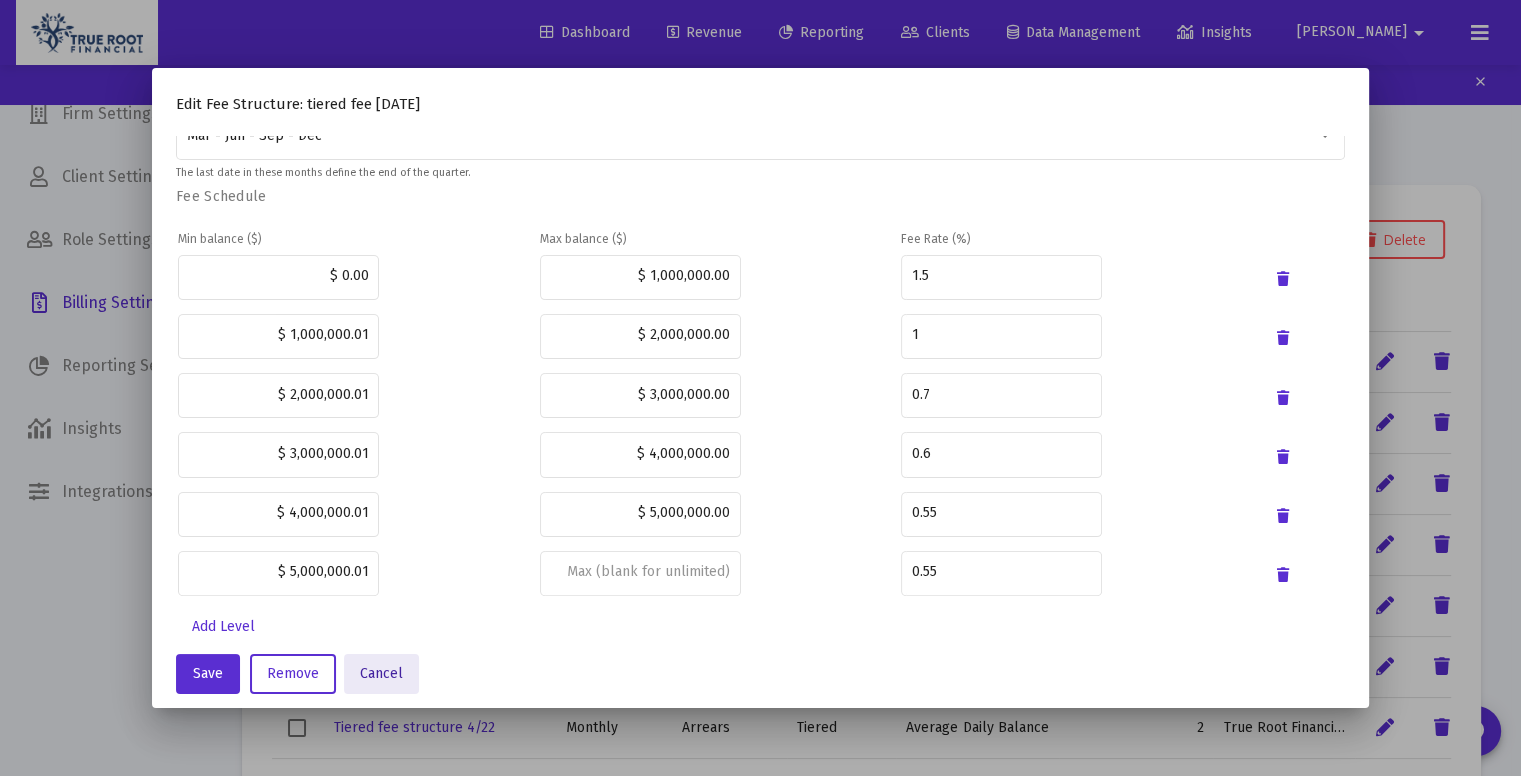 click on "Cancel" 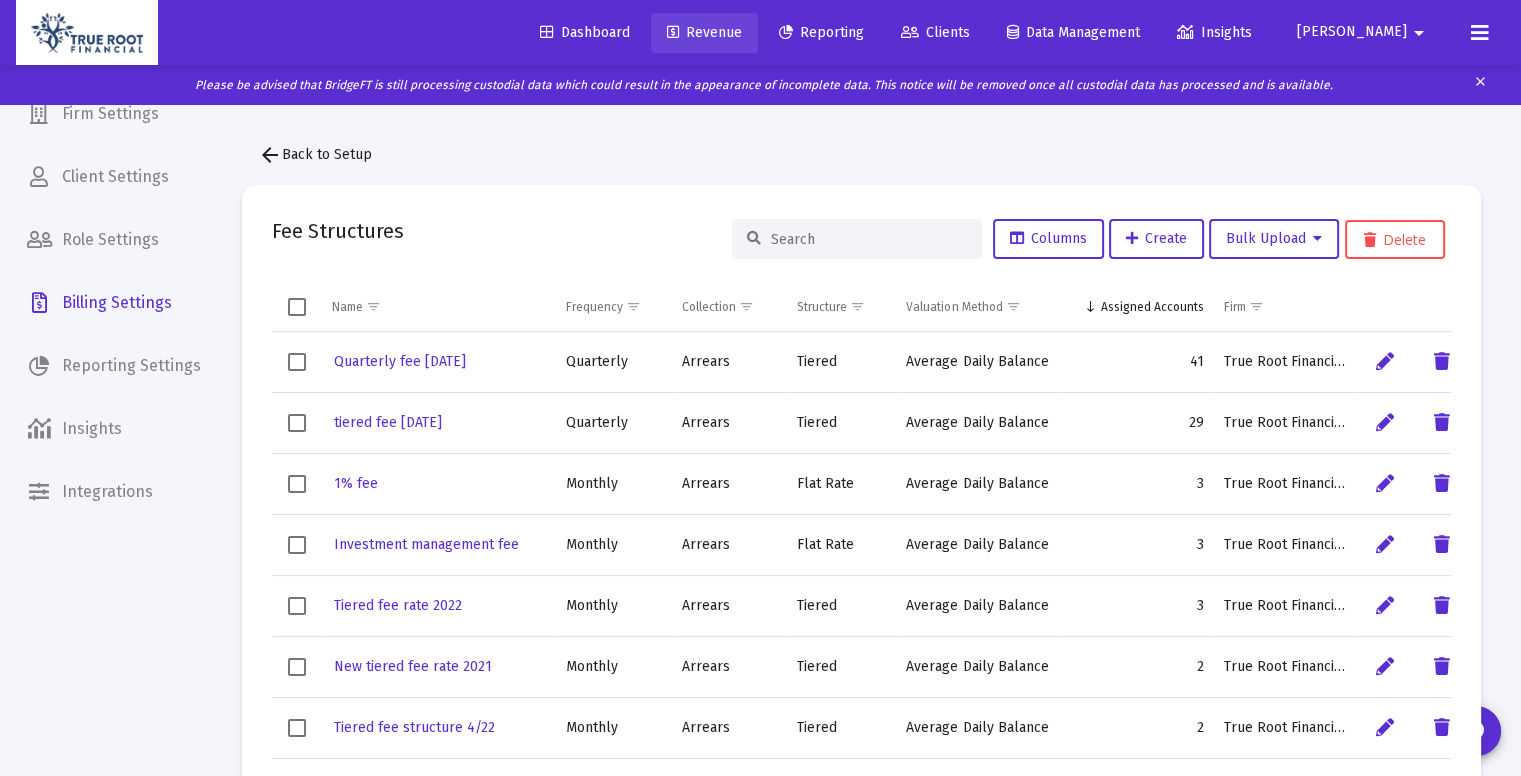 click on "Revenue" 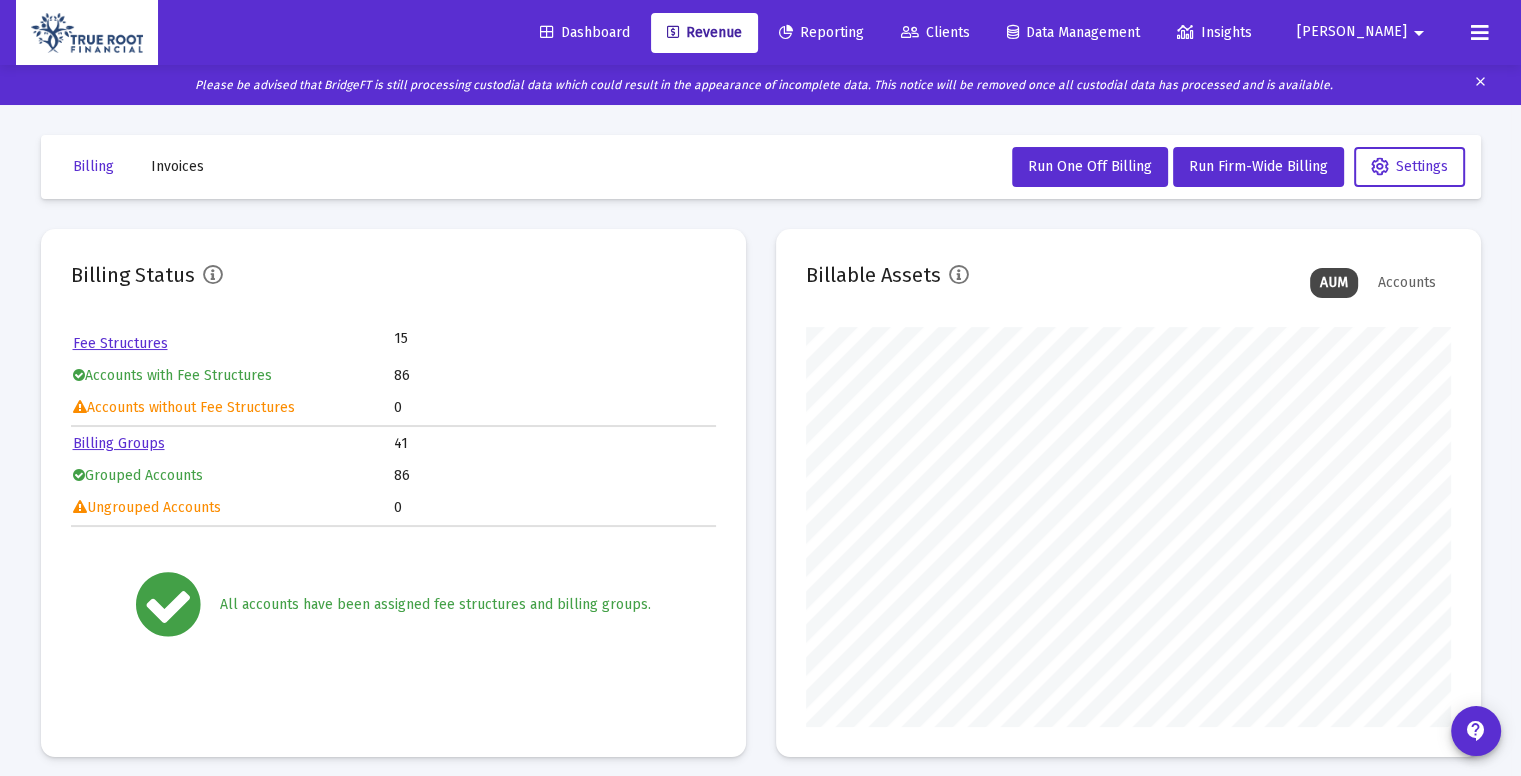 scroll, scrollTop: 219, scrollLeft: 0, axis: vertical 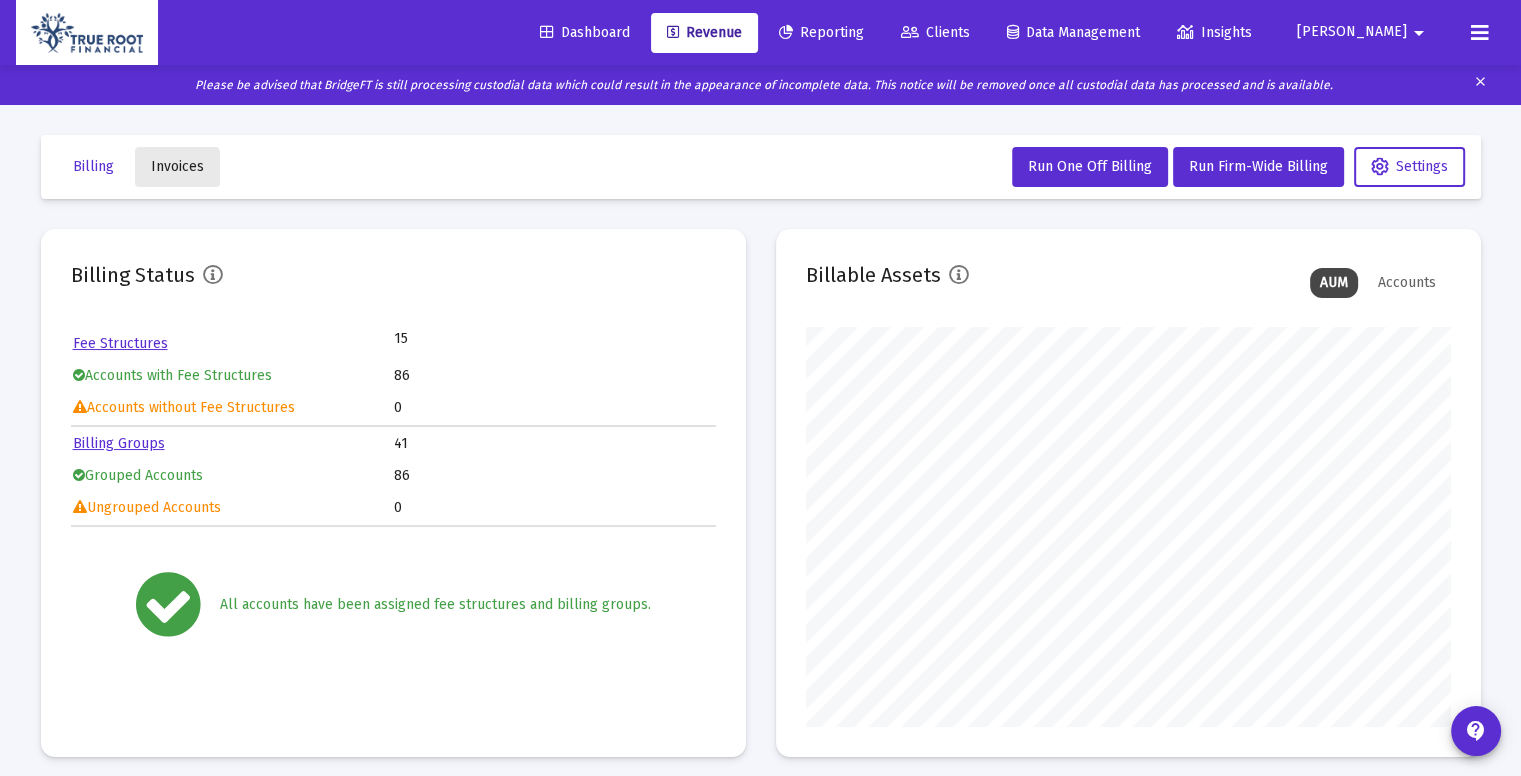 click on "Invoices" 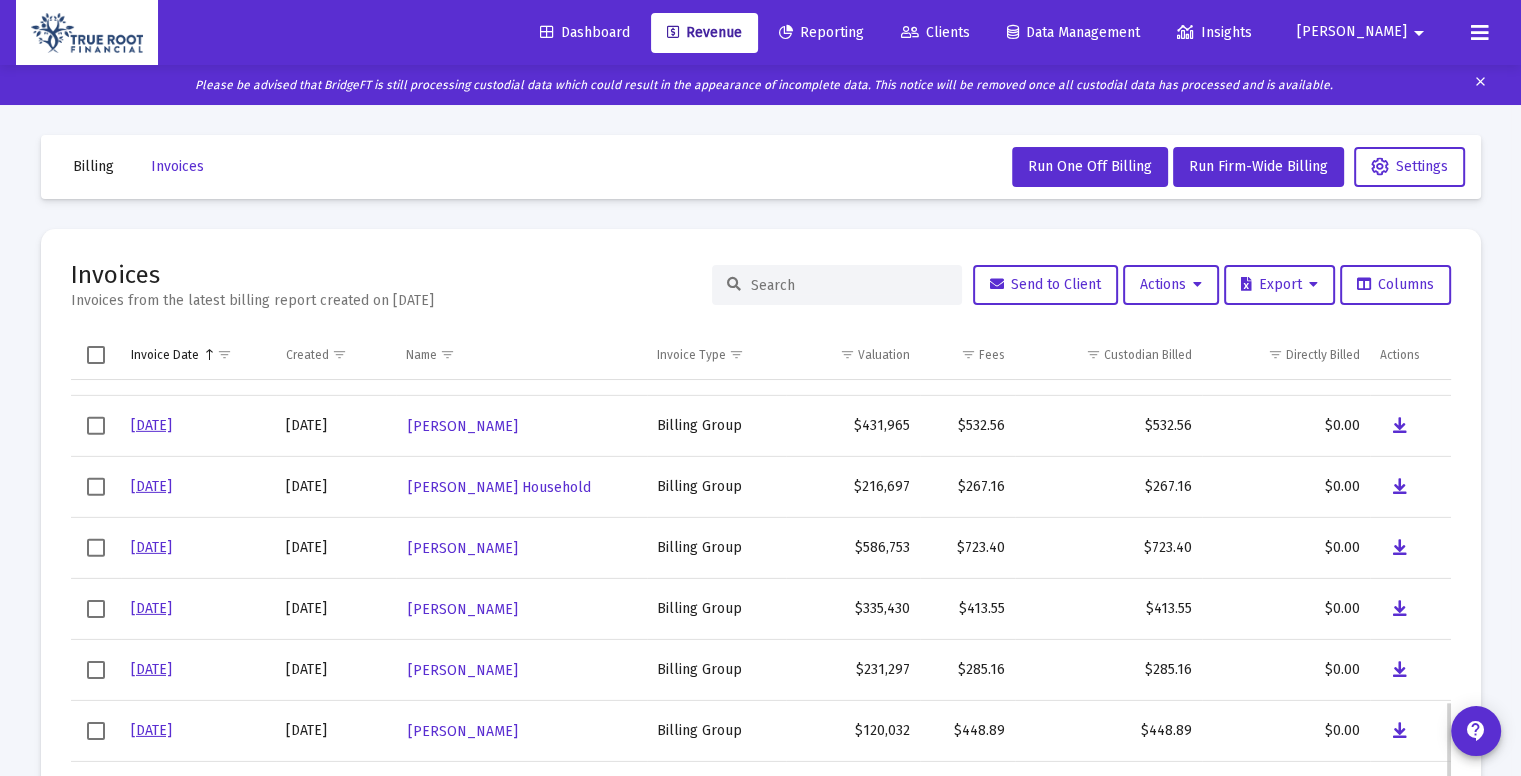 scroll, scrollTop: 1492, scrollLeft: 0, axis: vertical 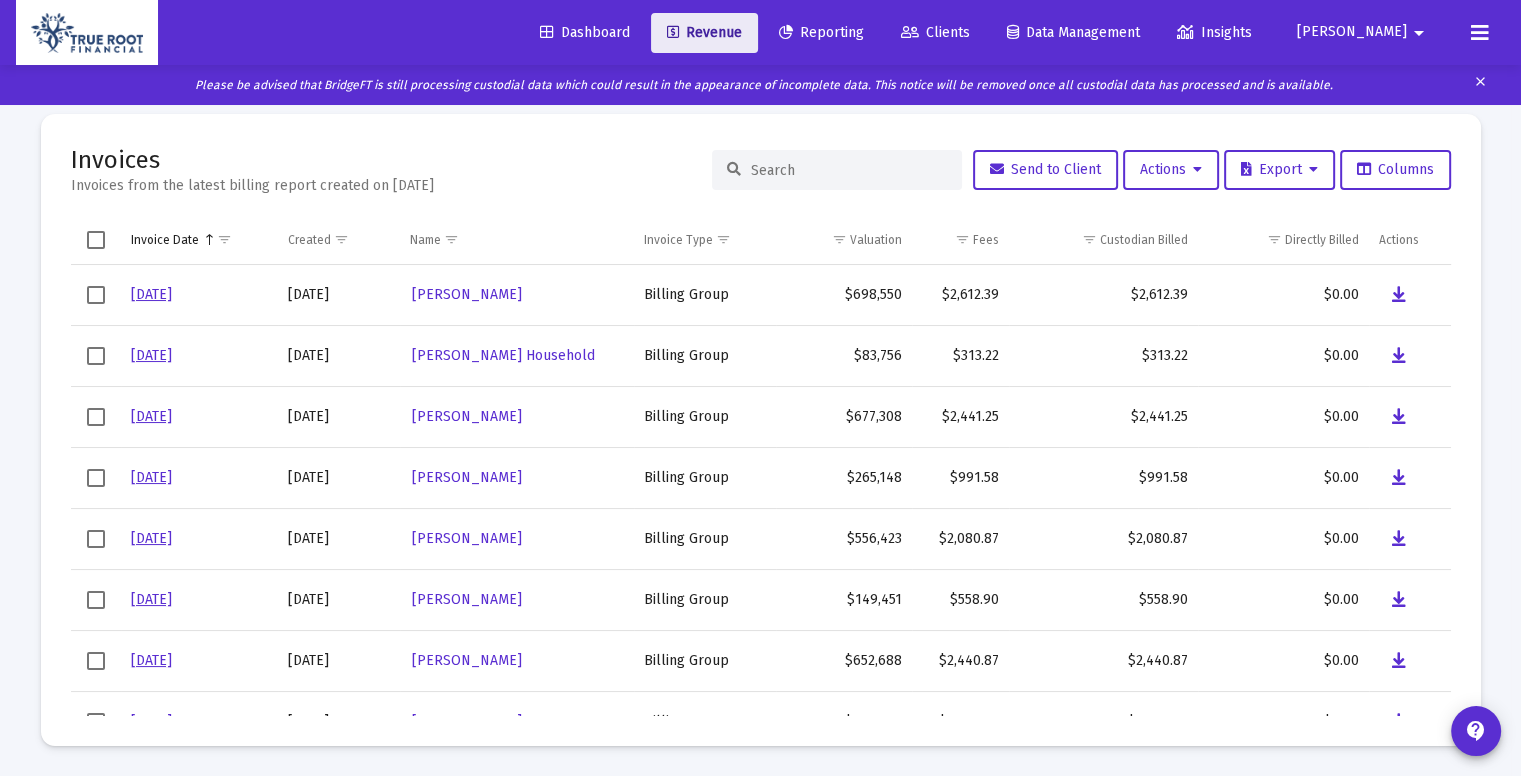 click on "Revenue" 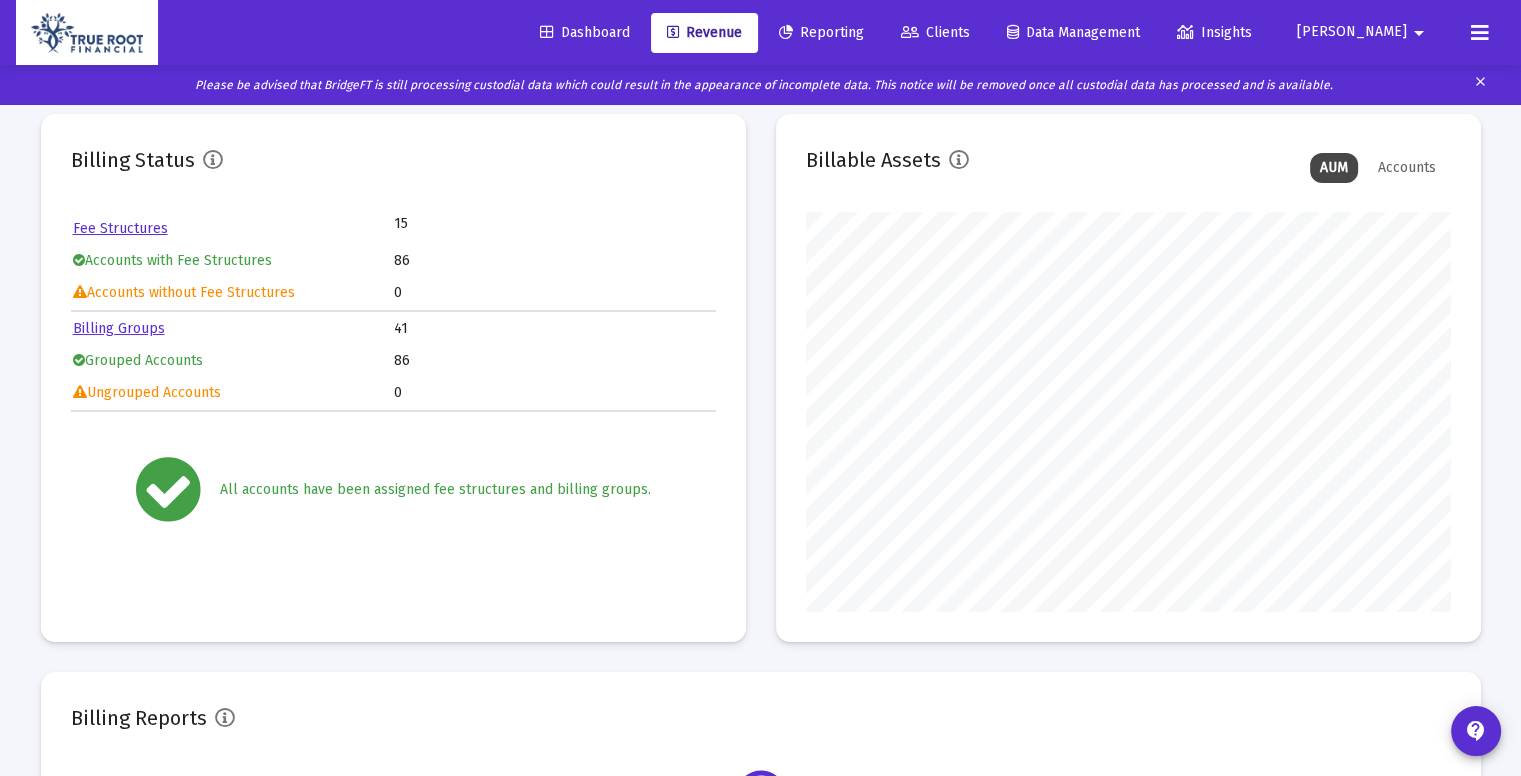 scroll, scrollTop: 219, scrollLeft: 0, axis: vertical 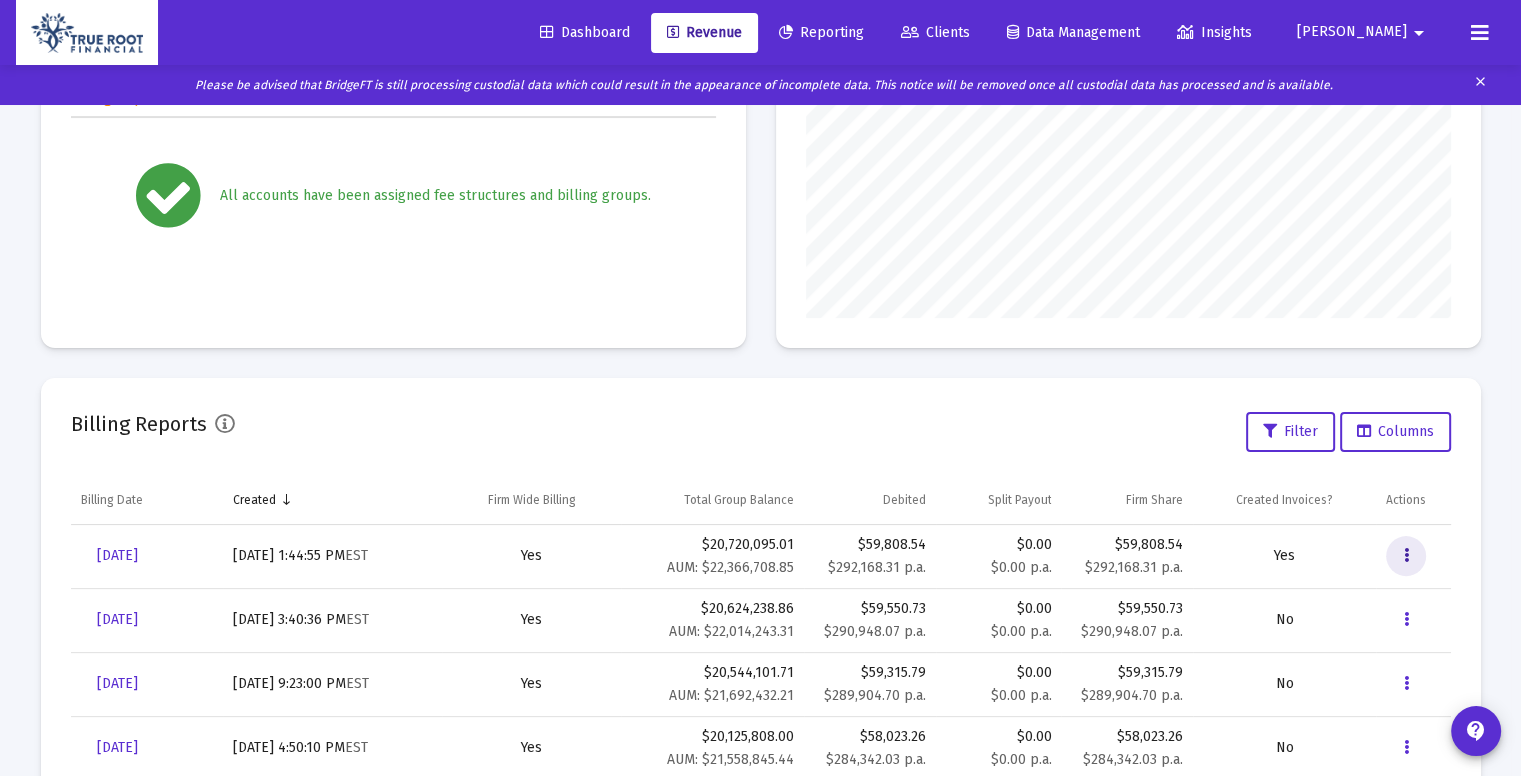 click at bounding box center [1406, 556] 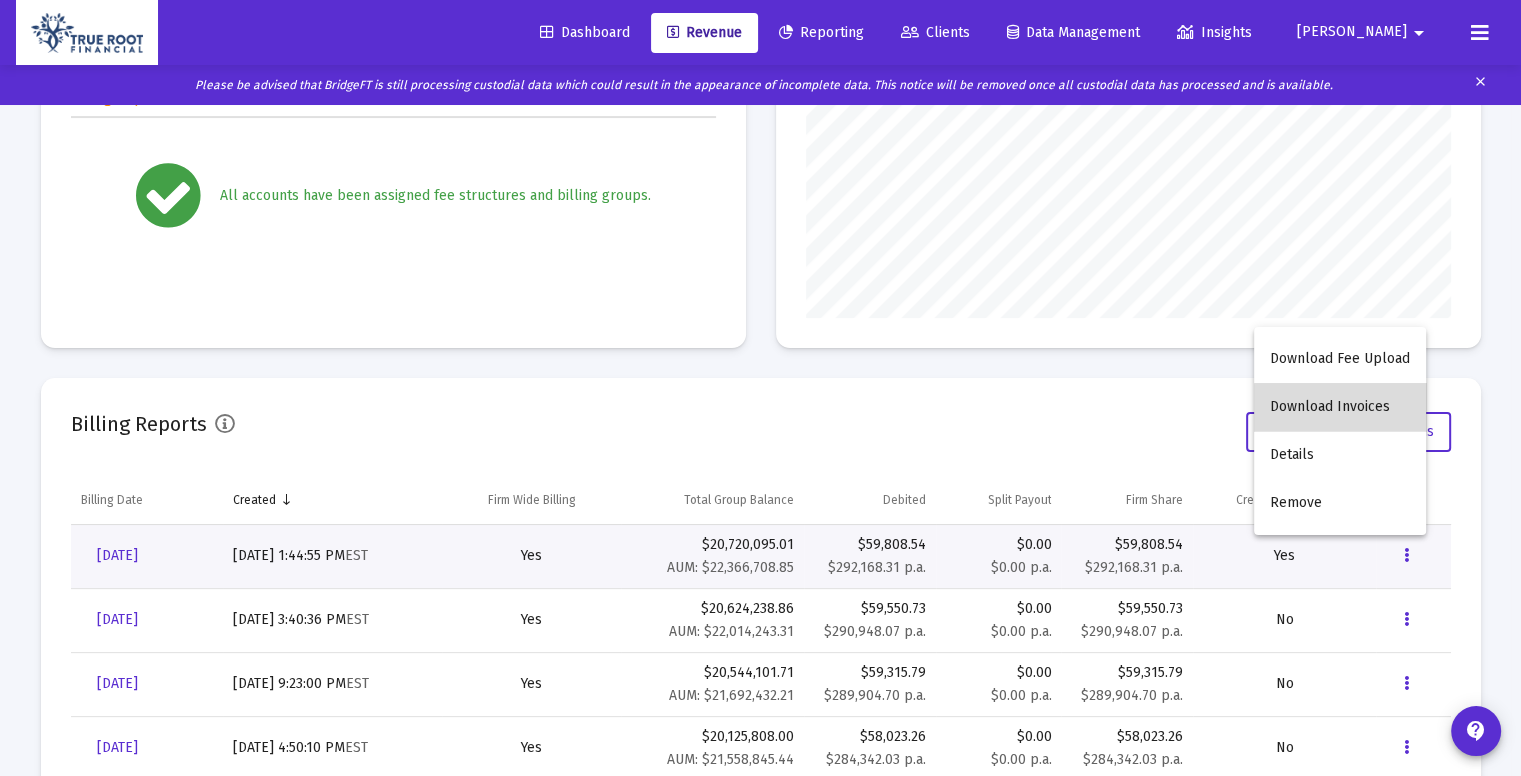 click on "Download Invoices" at bounding box center [1340, 407] 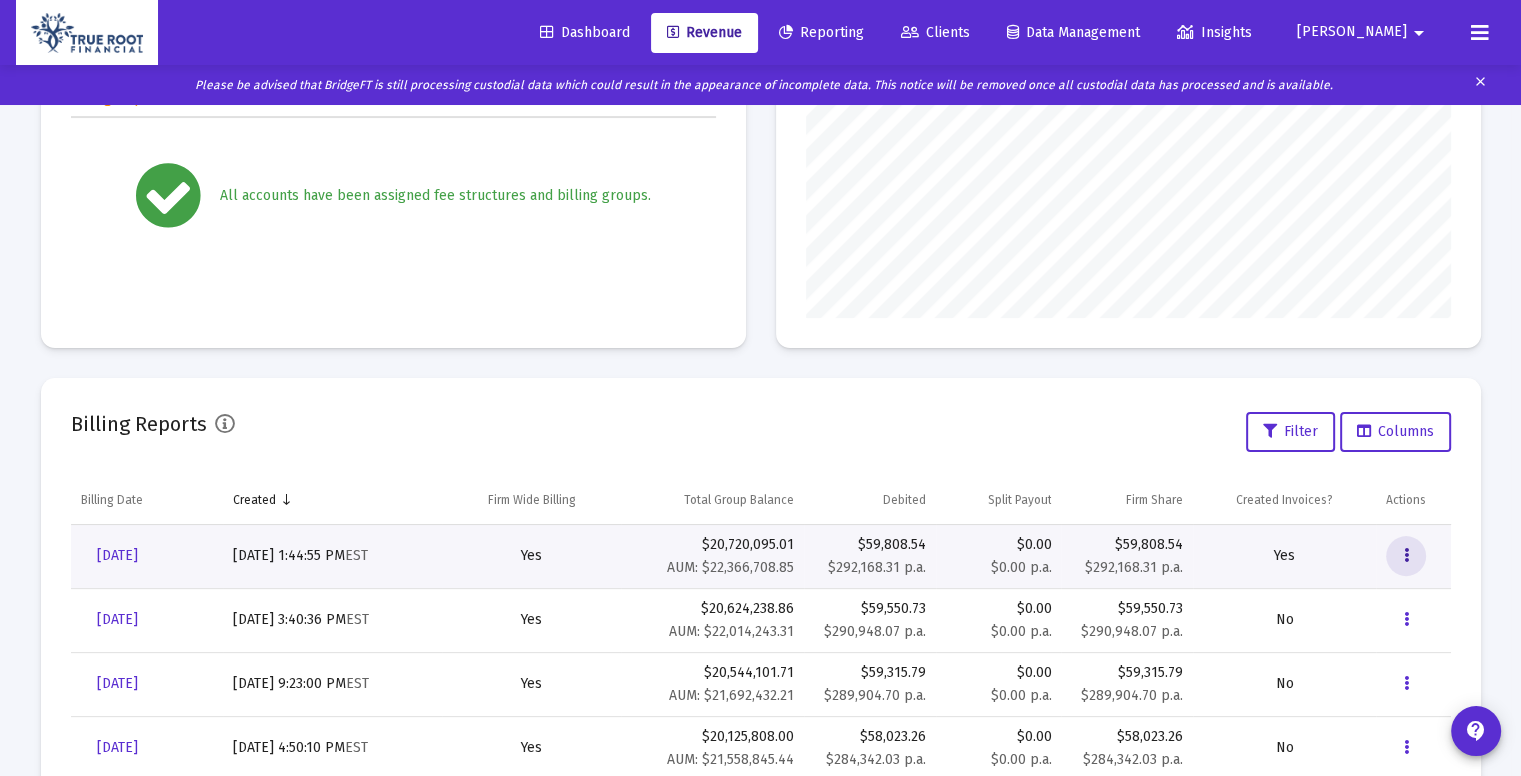 click at bounding box center (1406, 556) 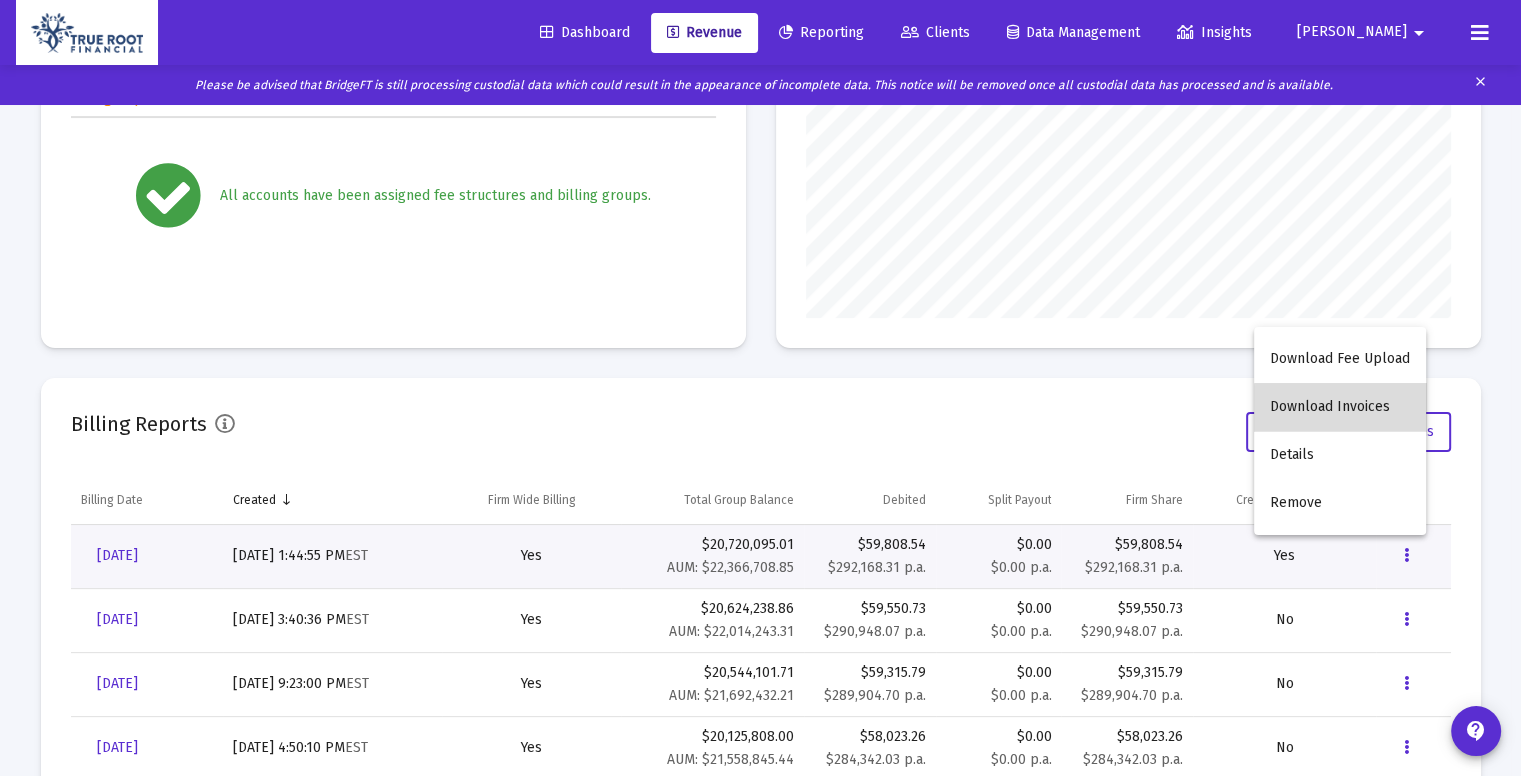 click on "Download Invoices" at bounding box center (1340, 407) 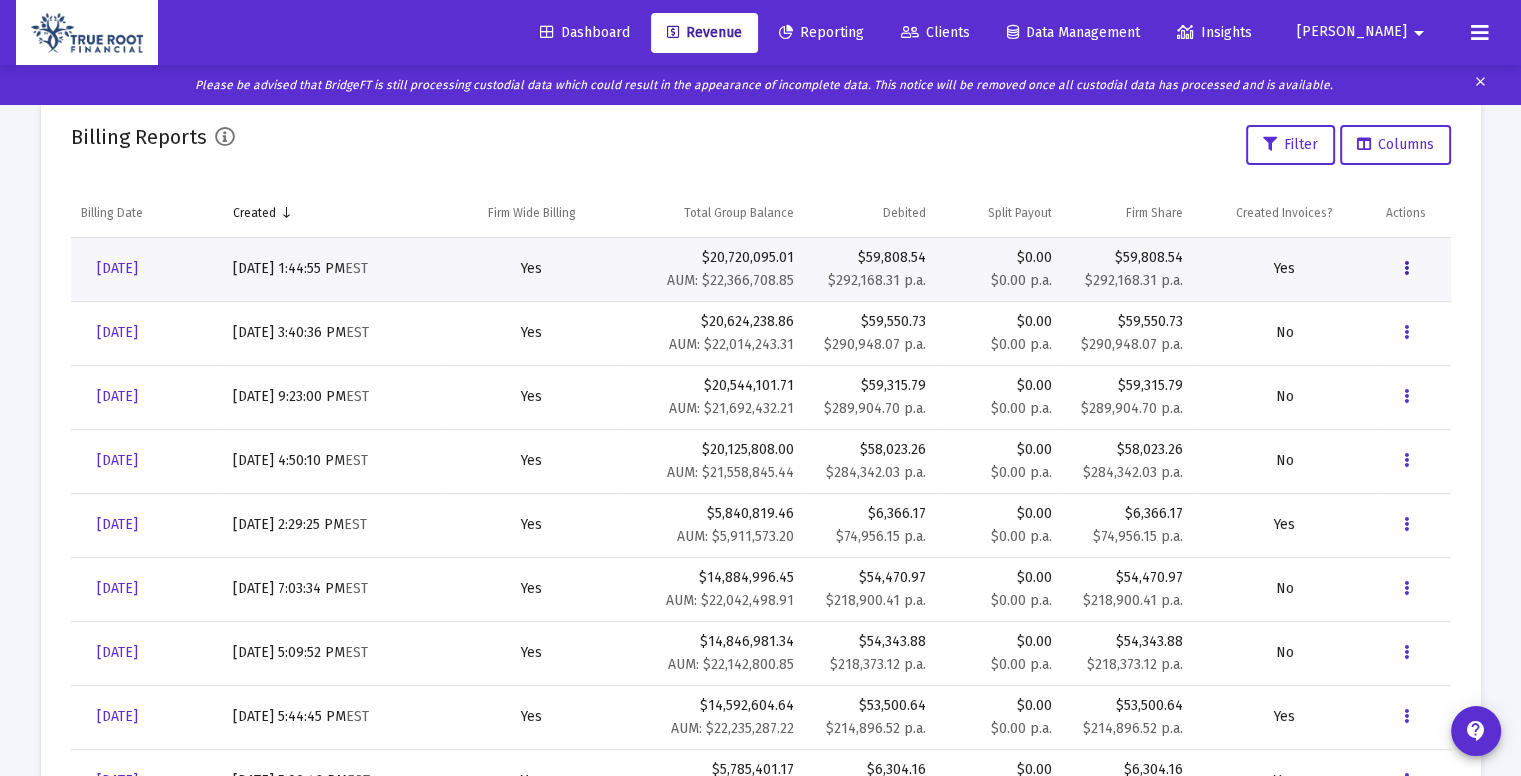 scroll, scrollTop: 0, scrollLeft: 0, axis: both 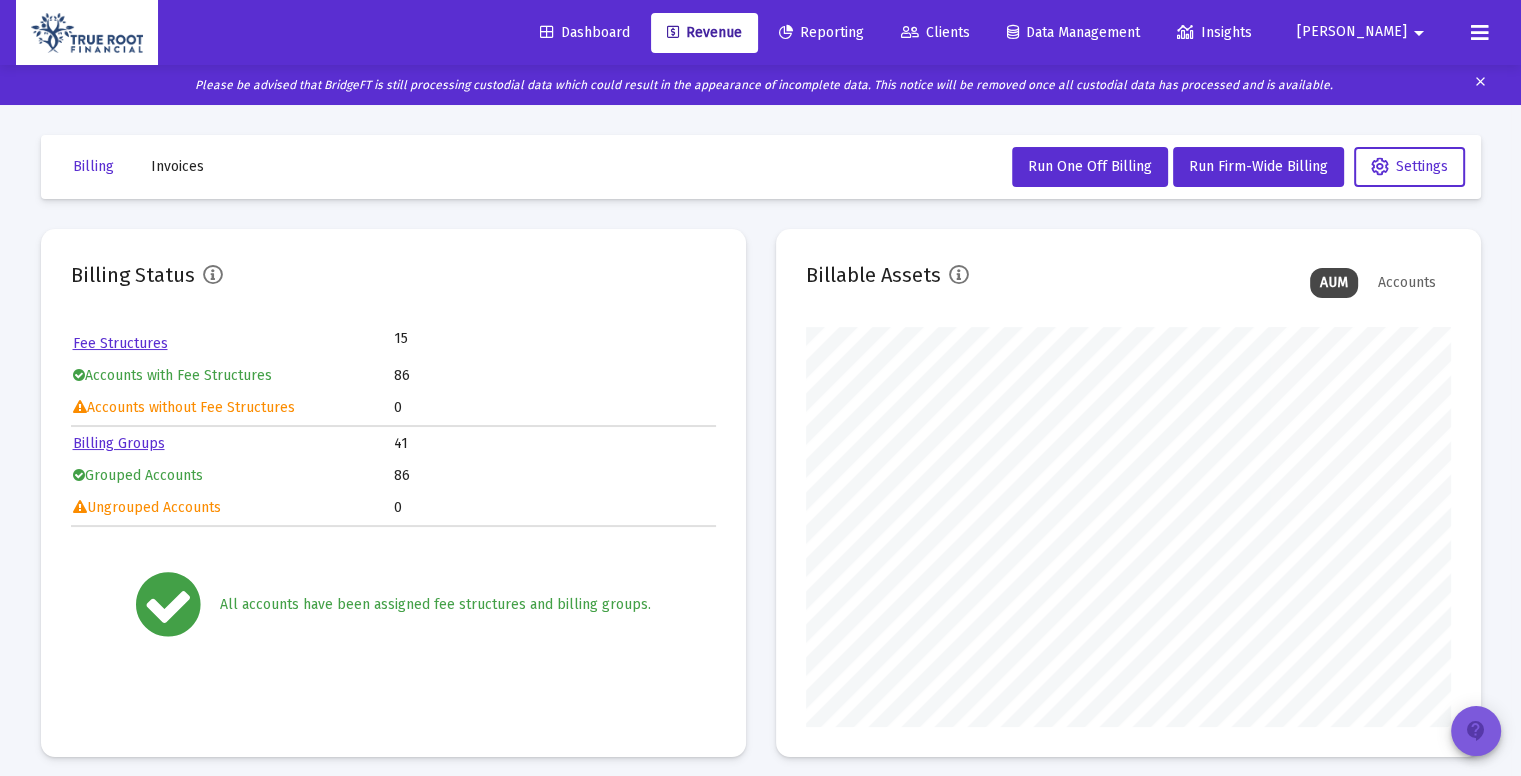 click on "contact_support" 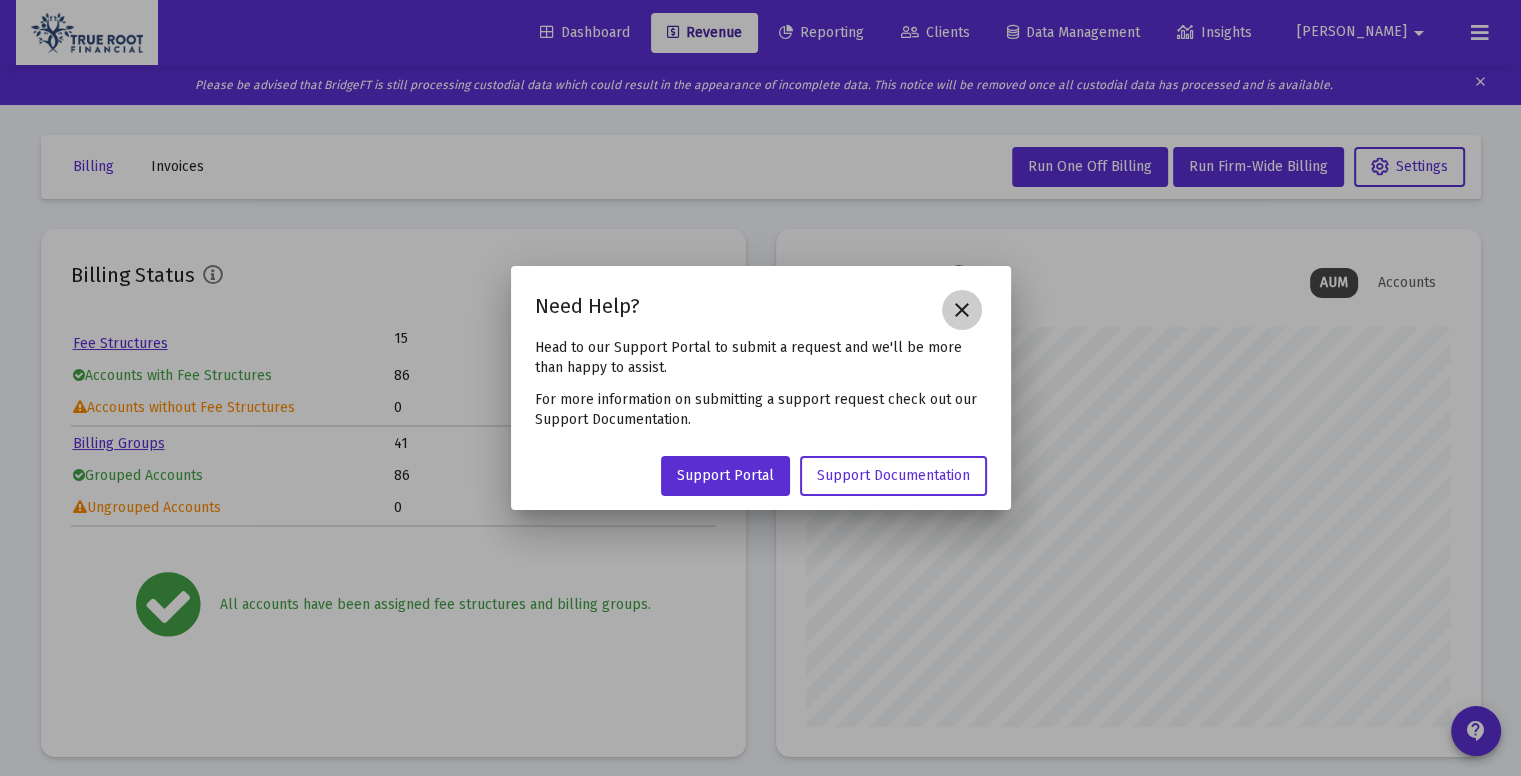 click on "close" at bounding box center (962, 310) 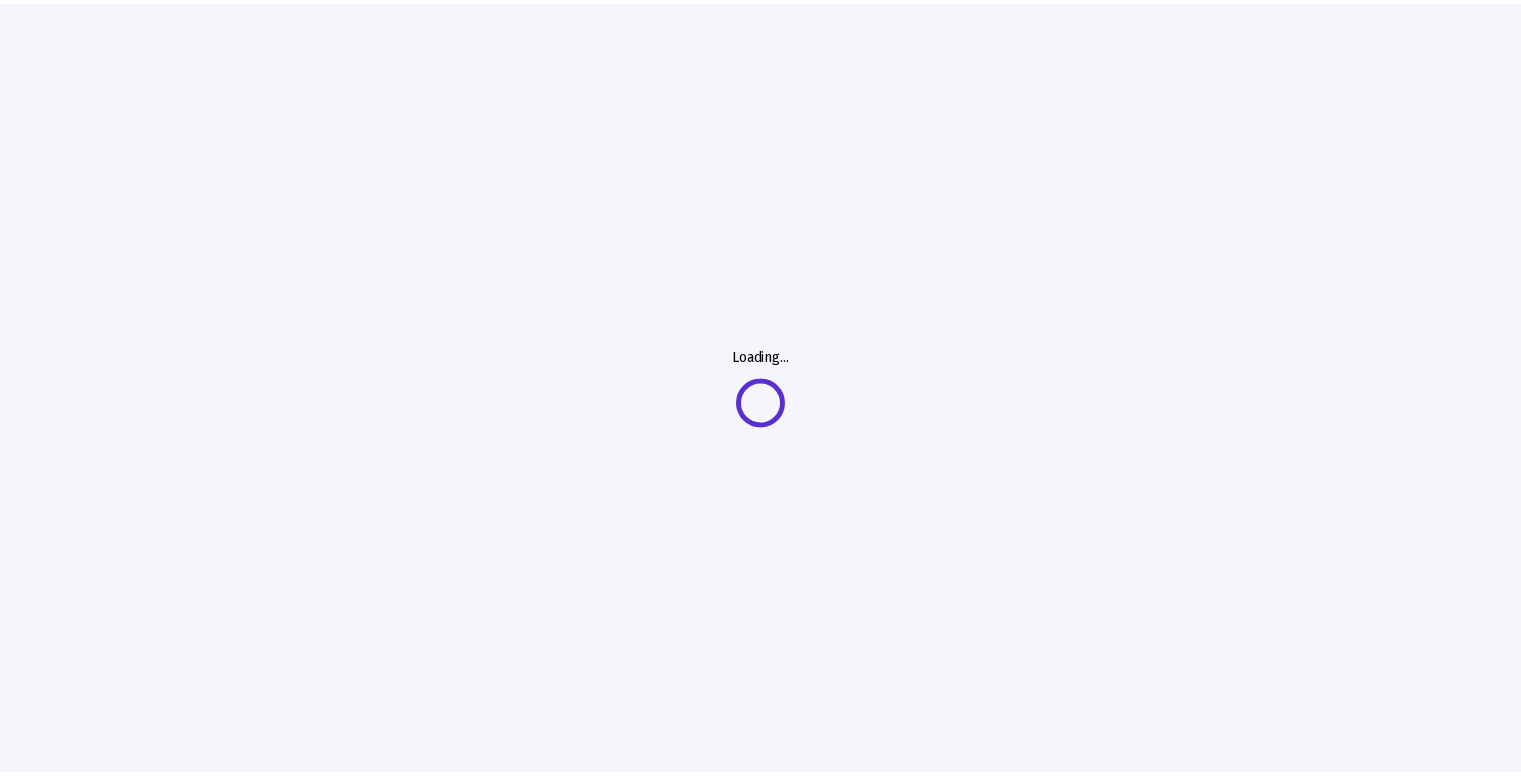 scroll, scrollTop: 0, scrollLeft: 0, axis: both 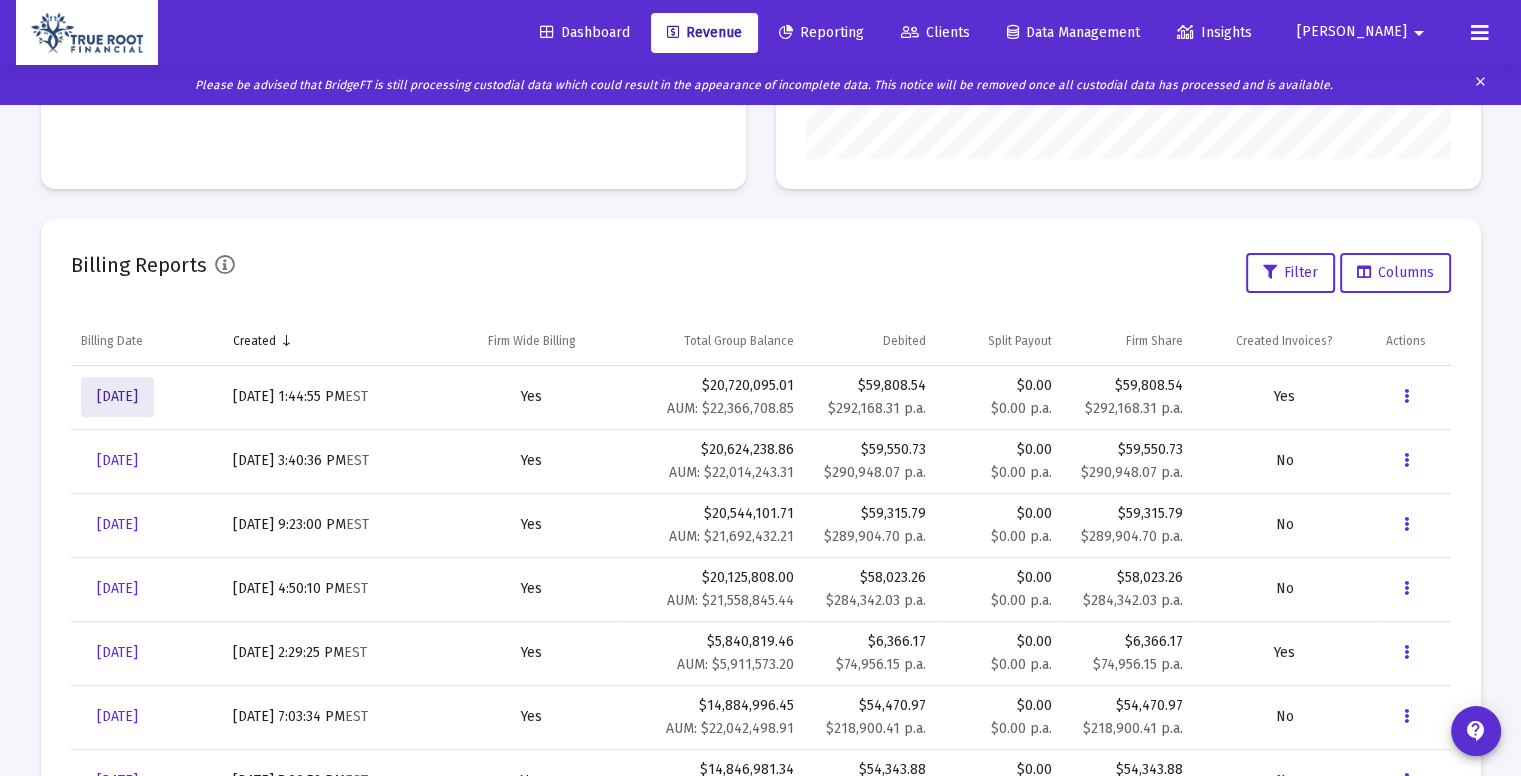 click on "[DATE]" at bounding box center (117, 396) 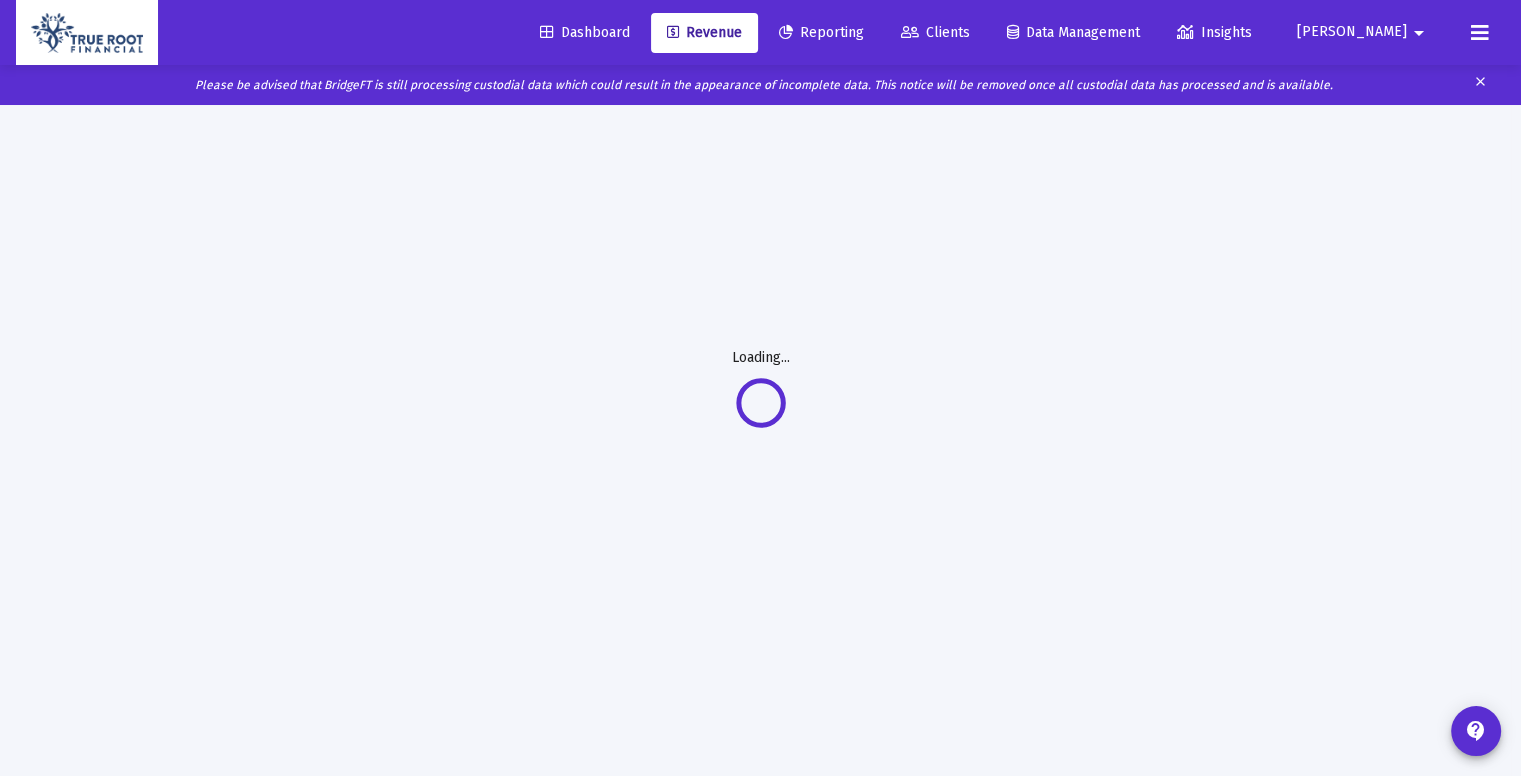 scroll, scrollTop: 104, scrollLeft: 0, axis: vertical 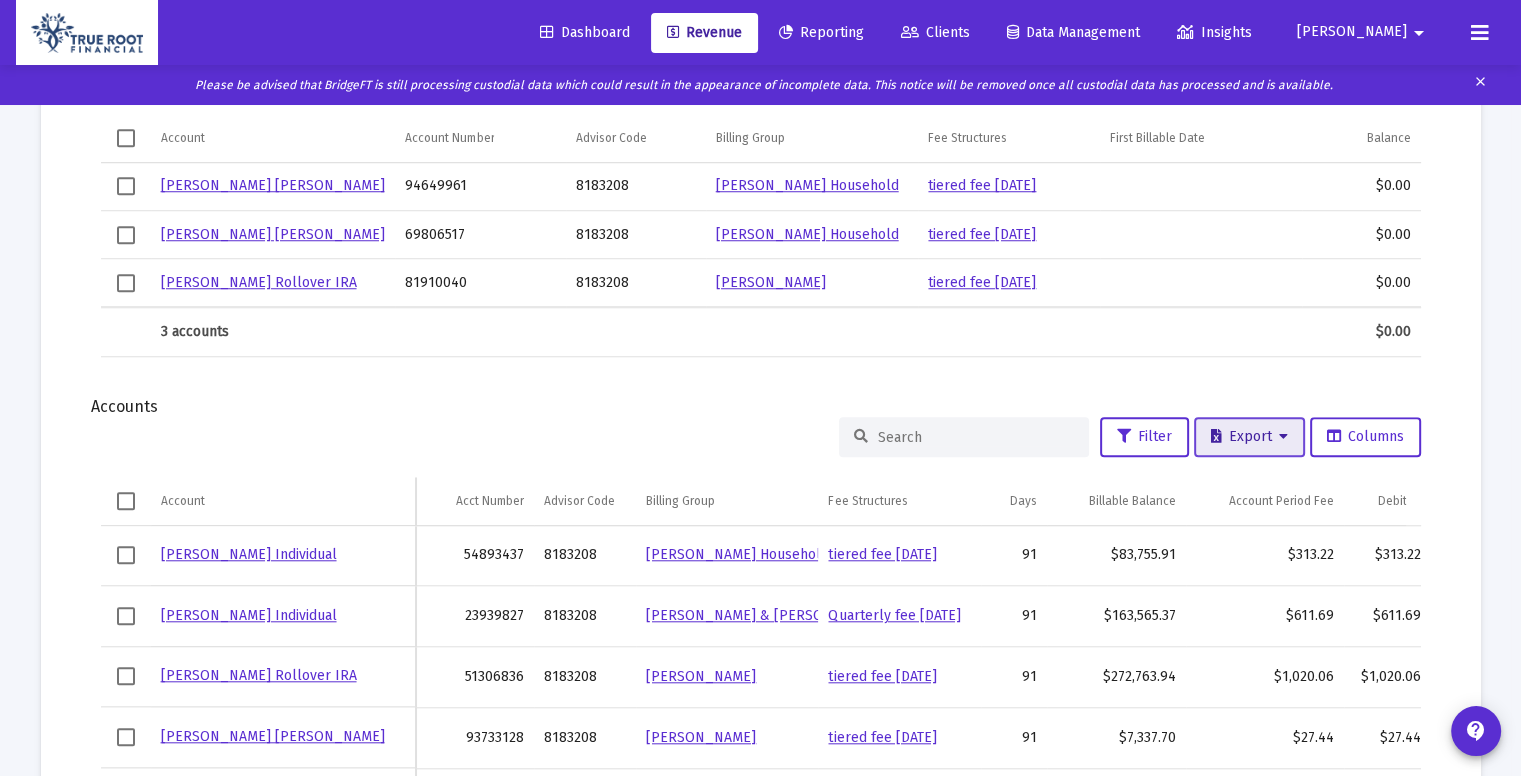 click 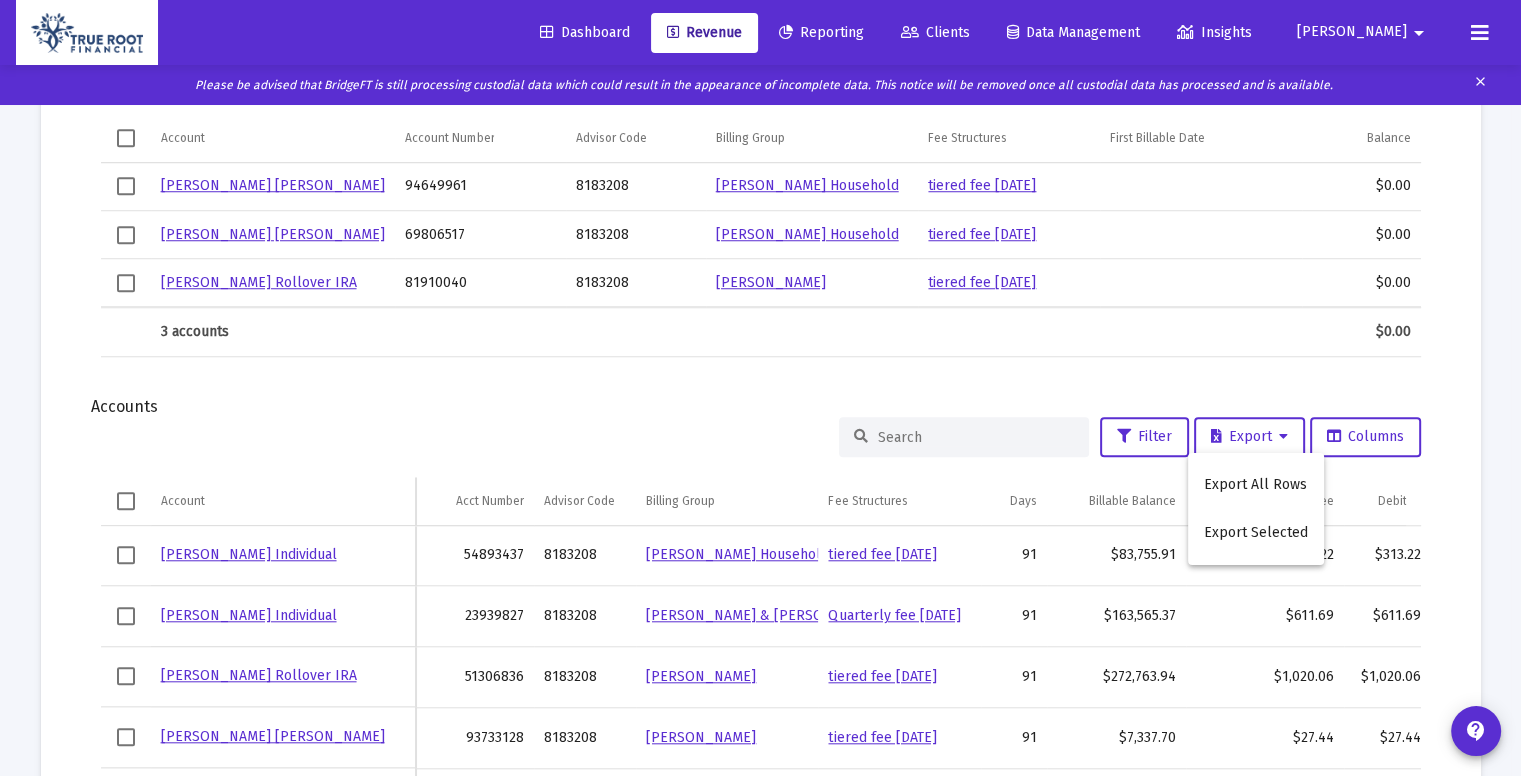 click at bounding box center (760, 388) 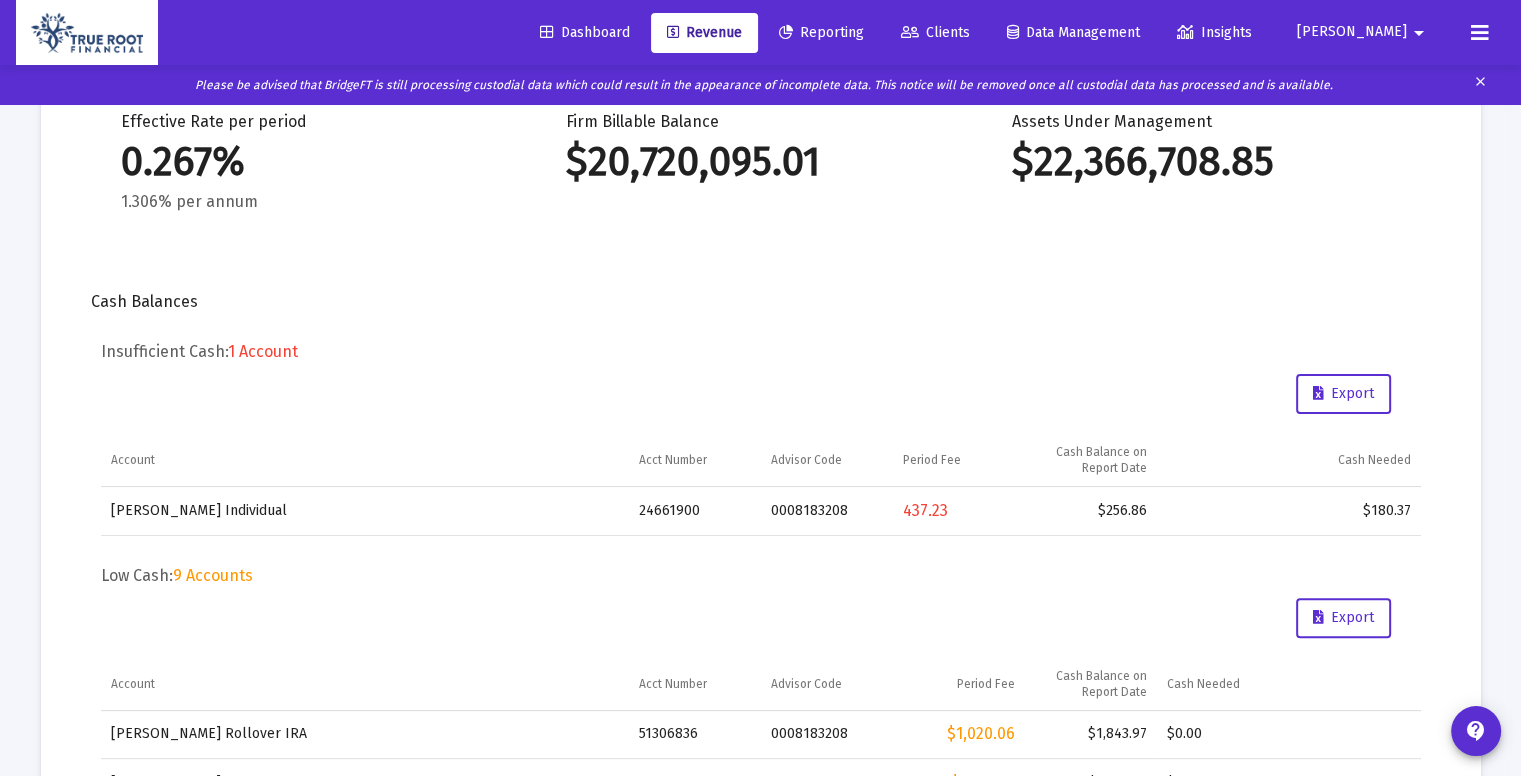 scroll, scrollTop: 0, scrollLeft: 0, axis: both 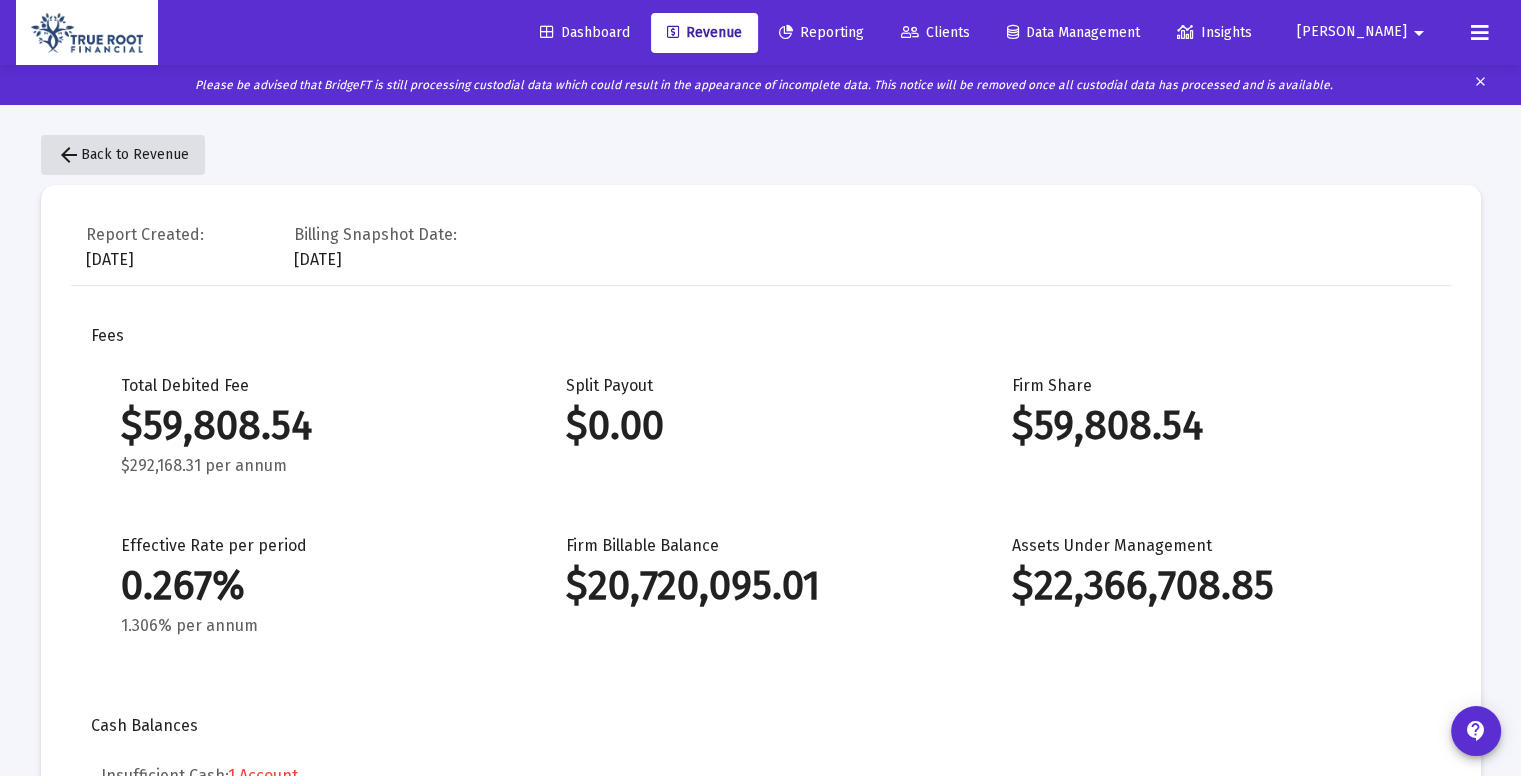 click on "arrow_back" 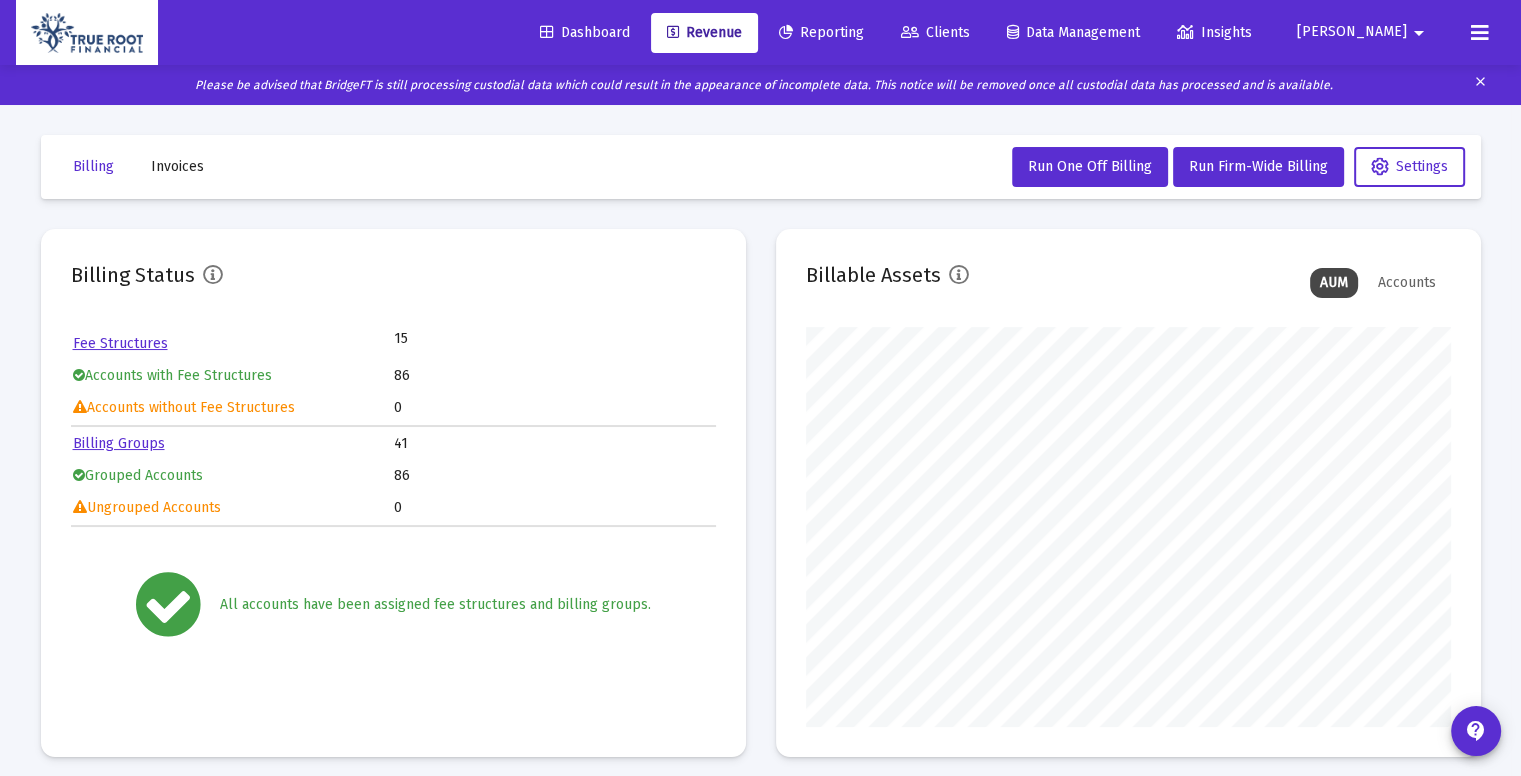 scroll, scrollTop: 999600, scrollLeft: 999355, axis: both 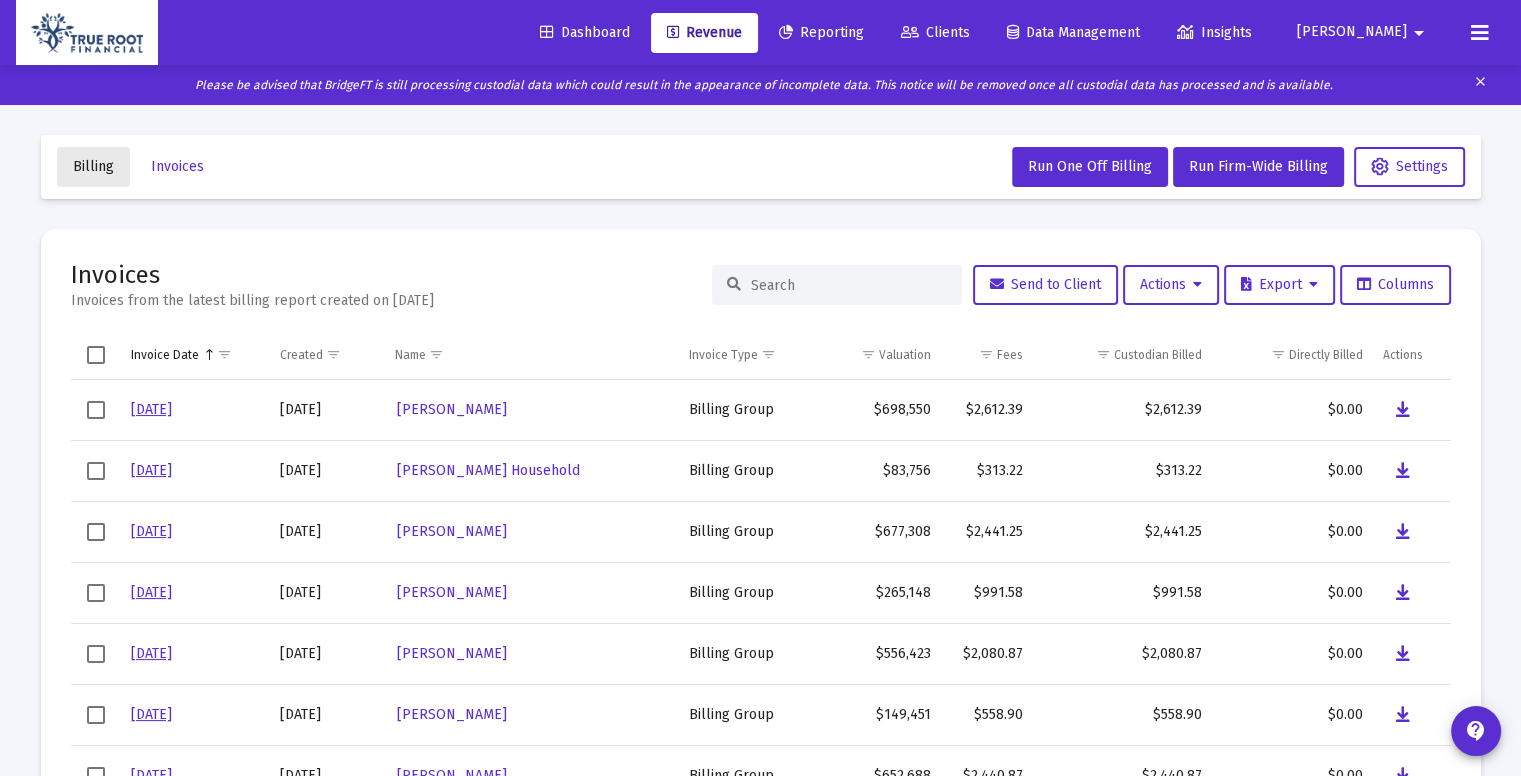 click on "Billing" 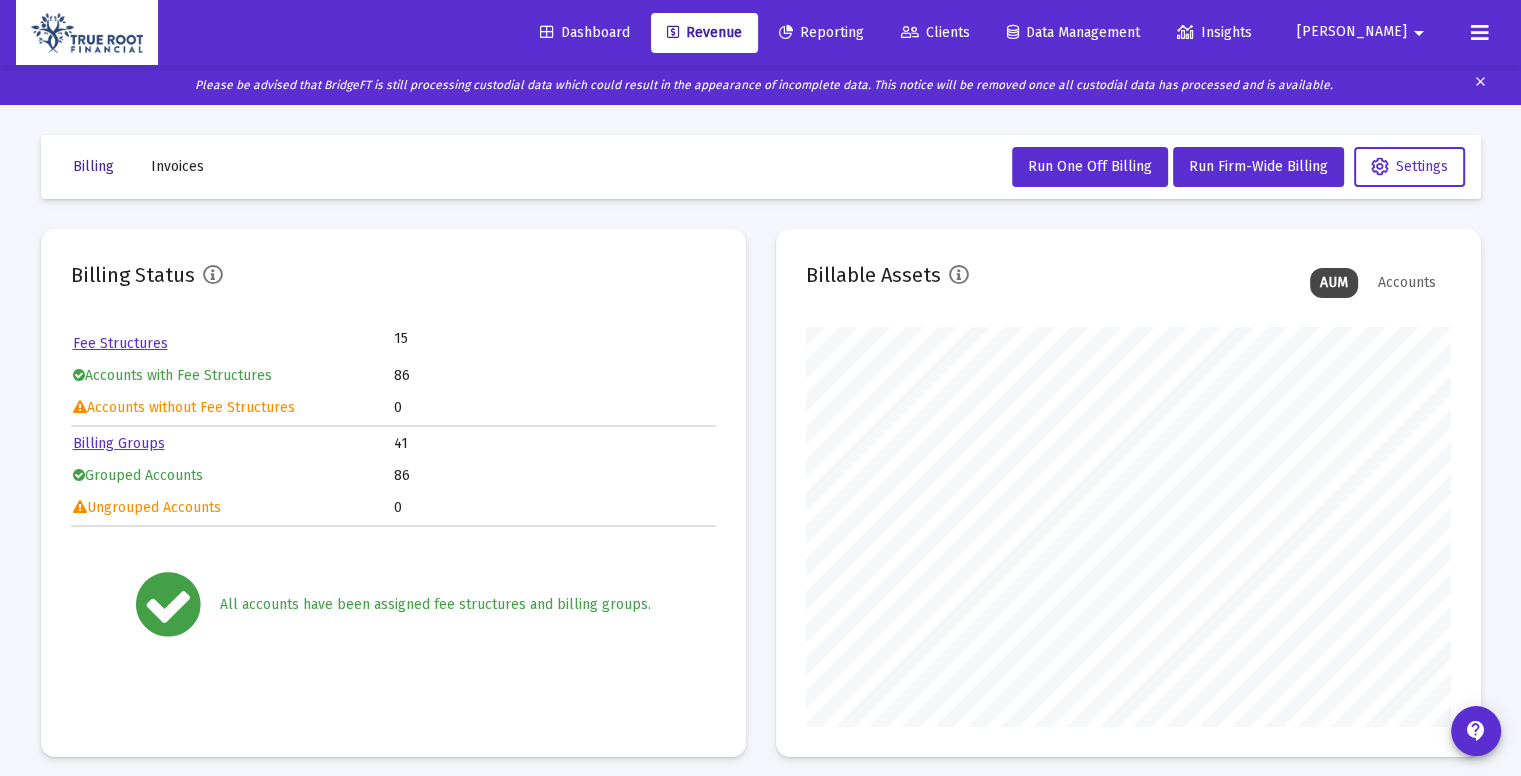 scroll, scrollTop: 999600, scrollLeft: 999355, axis: both 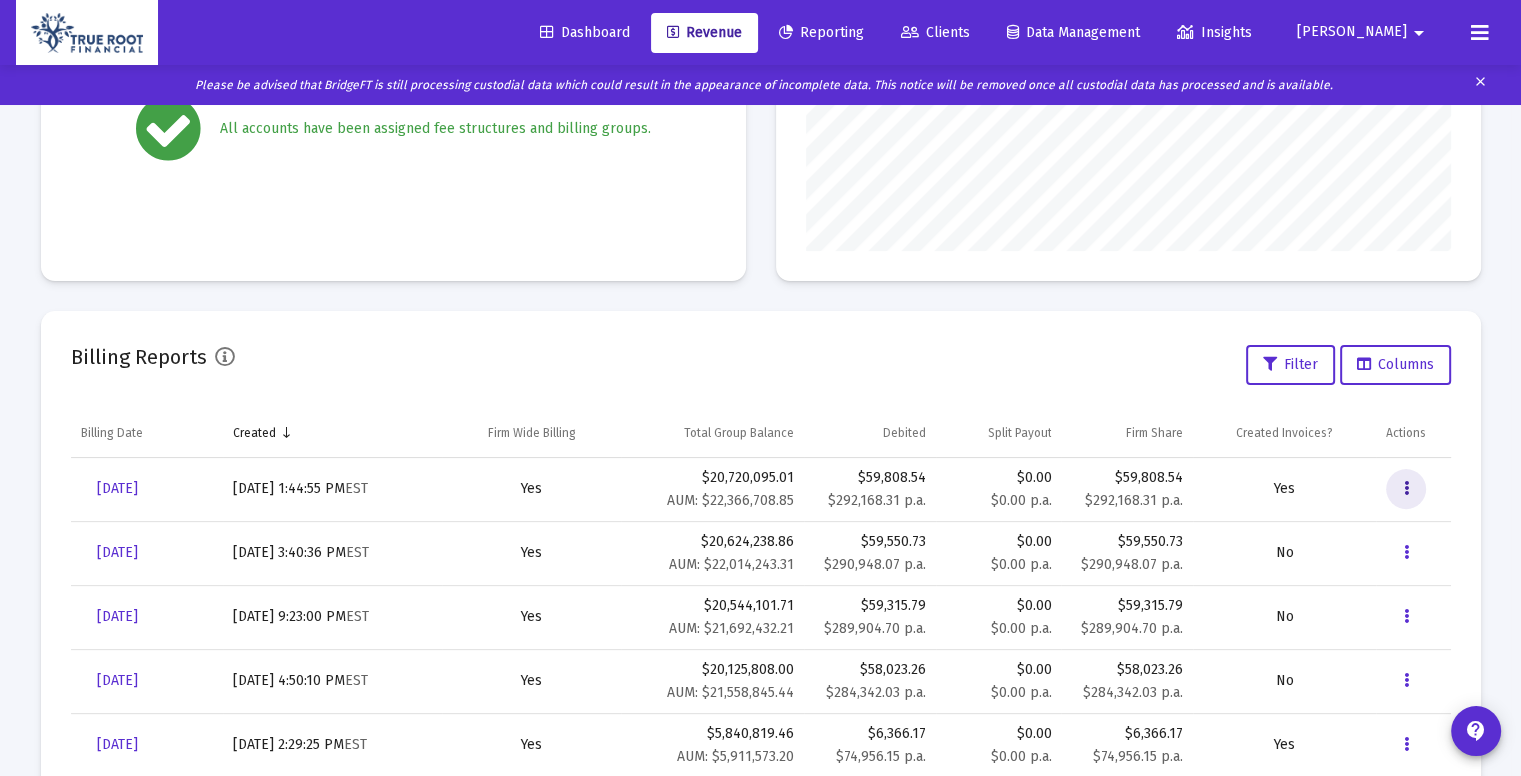 click at bounding box center [1406, 489] 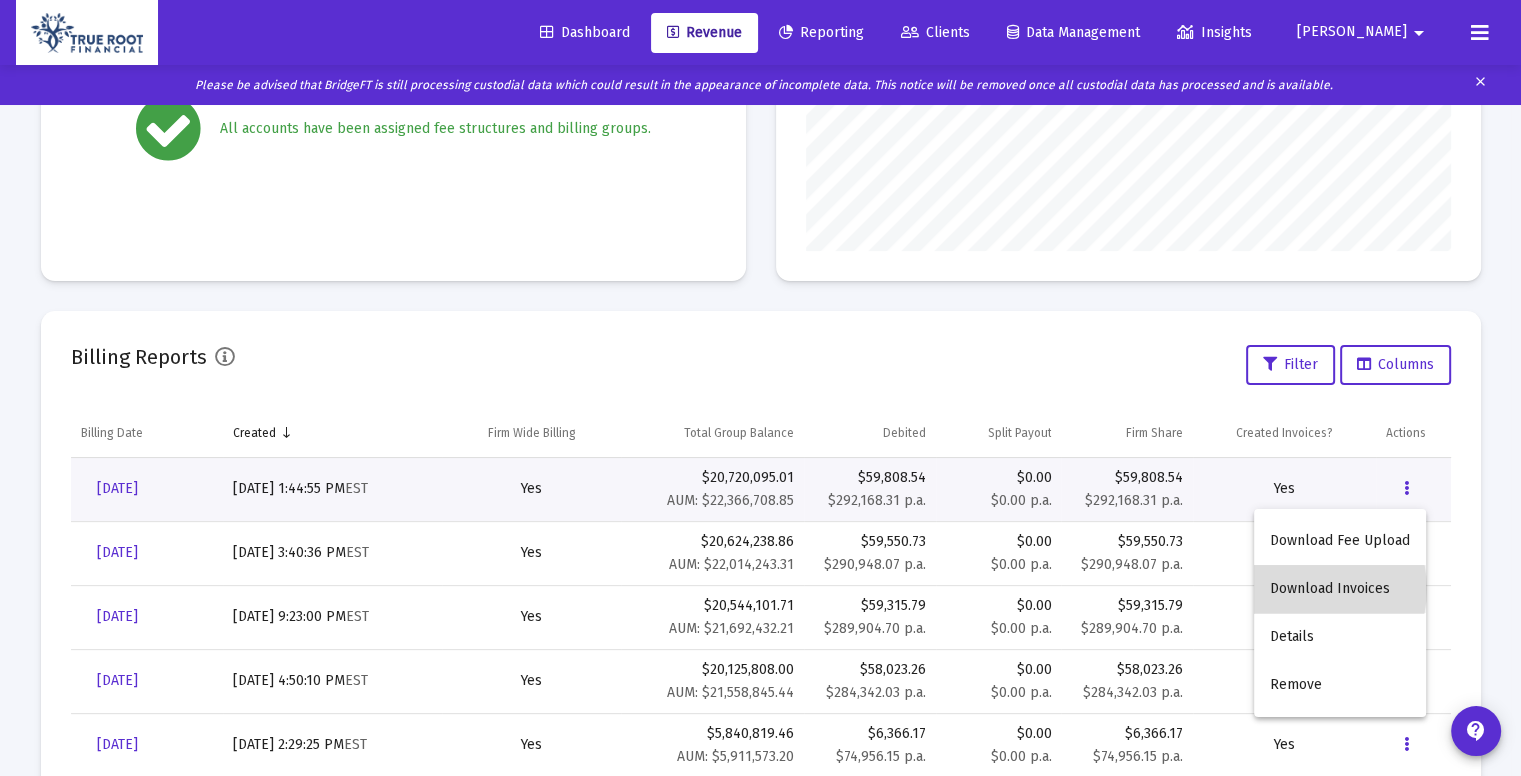 click on "Download Invoices" at bounding box center (1340, 589) 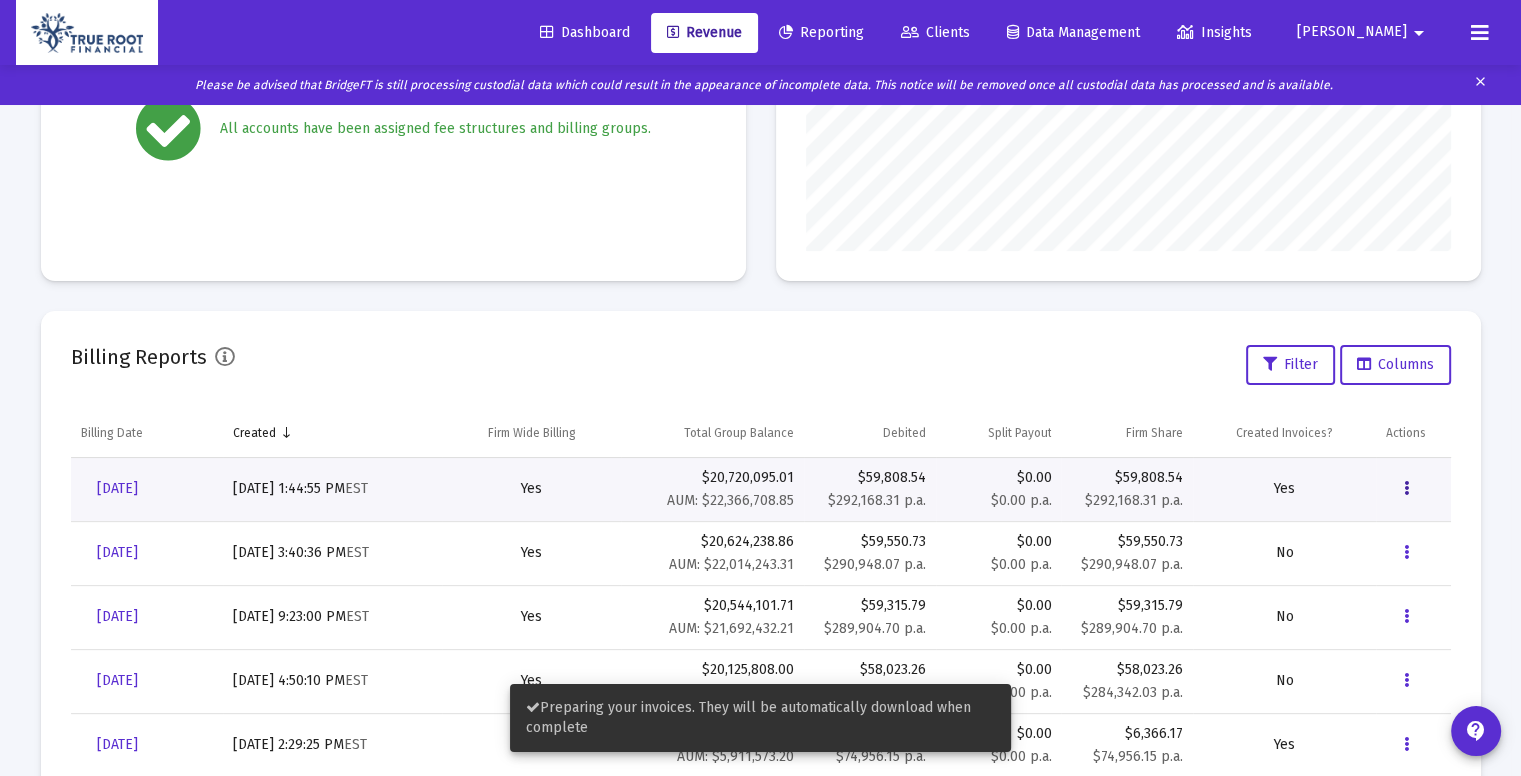 scroll, scrollTop: 0, scrollLeft: 0, axis: both 